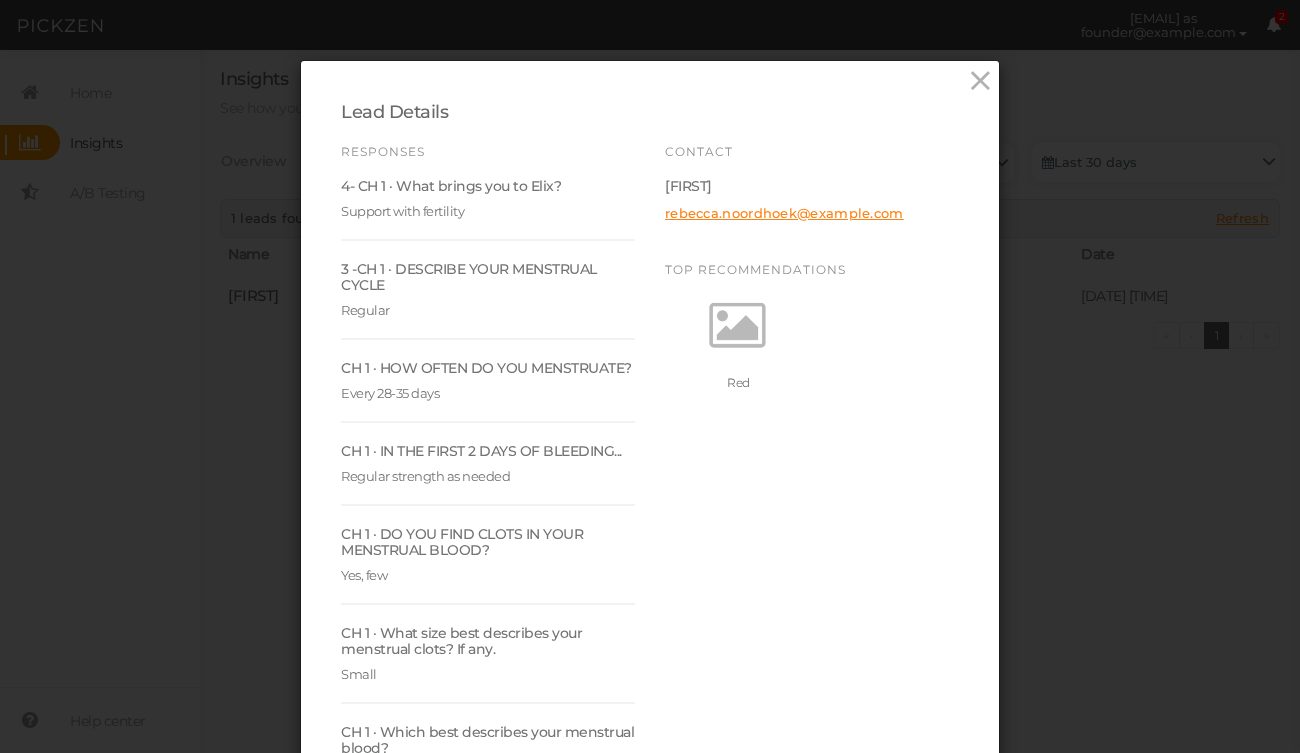scroll, scrollTop: 0, scrollLeft: 0, axis: both 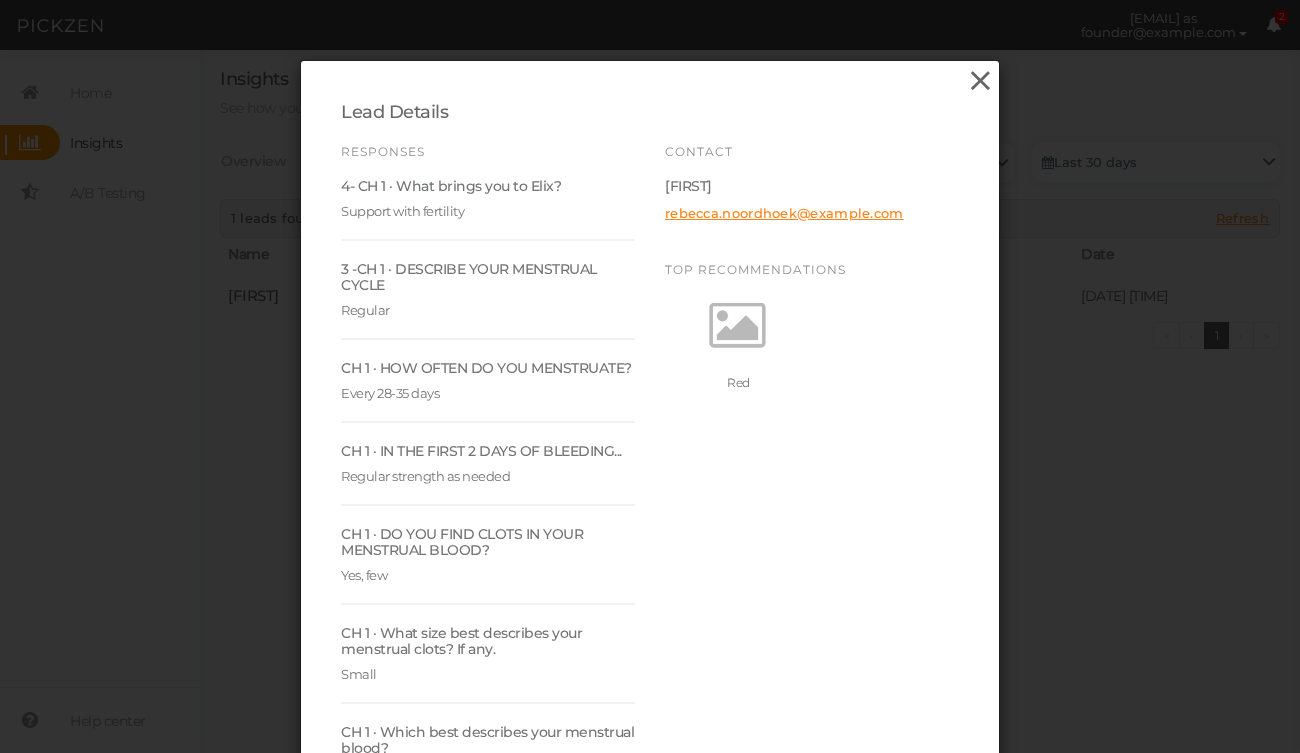 click at bounding box center [980, 81] 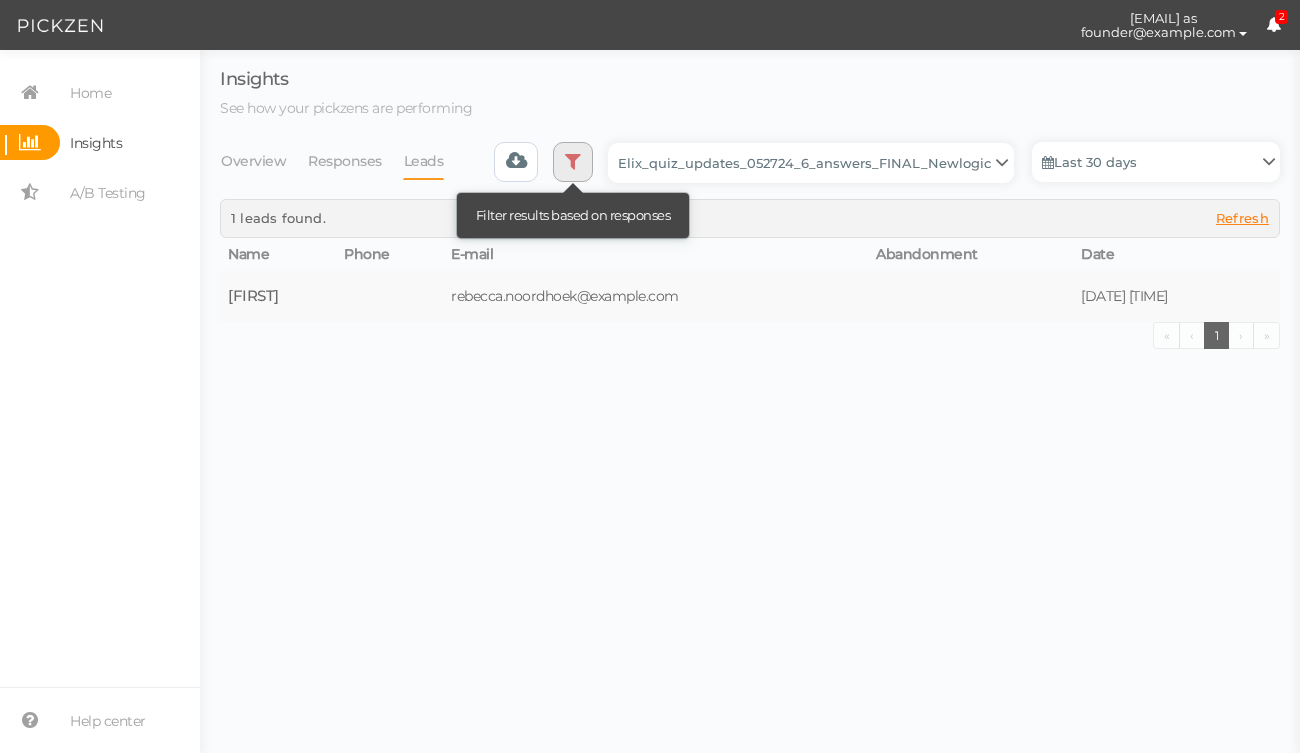 click at bounding box center [573, 162] 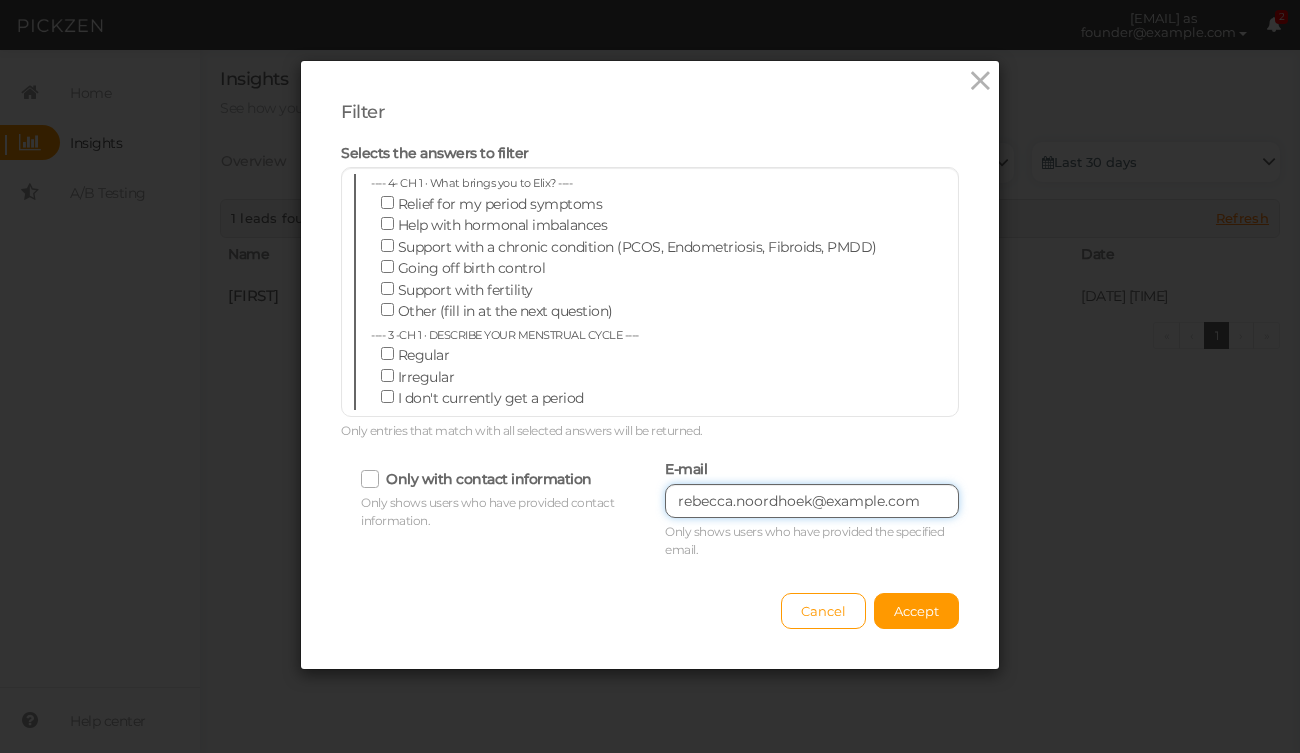 click on "rebecca.noordhoek@example.com" at bounding box center (812, 501) 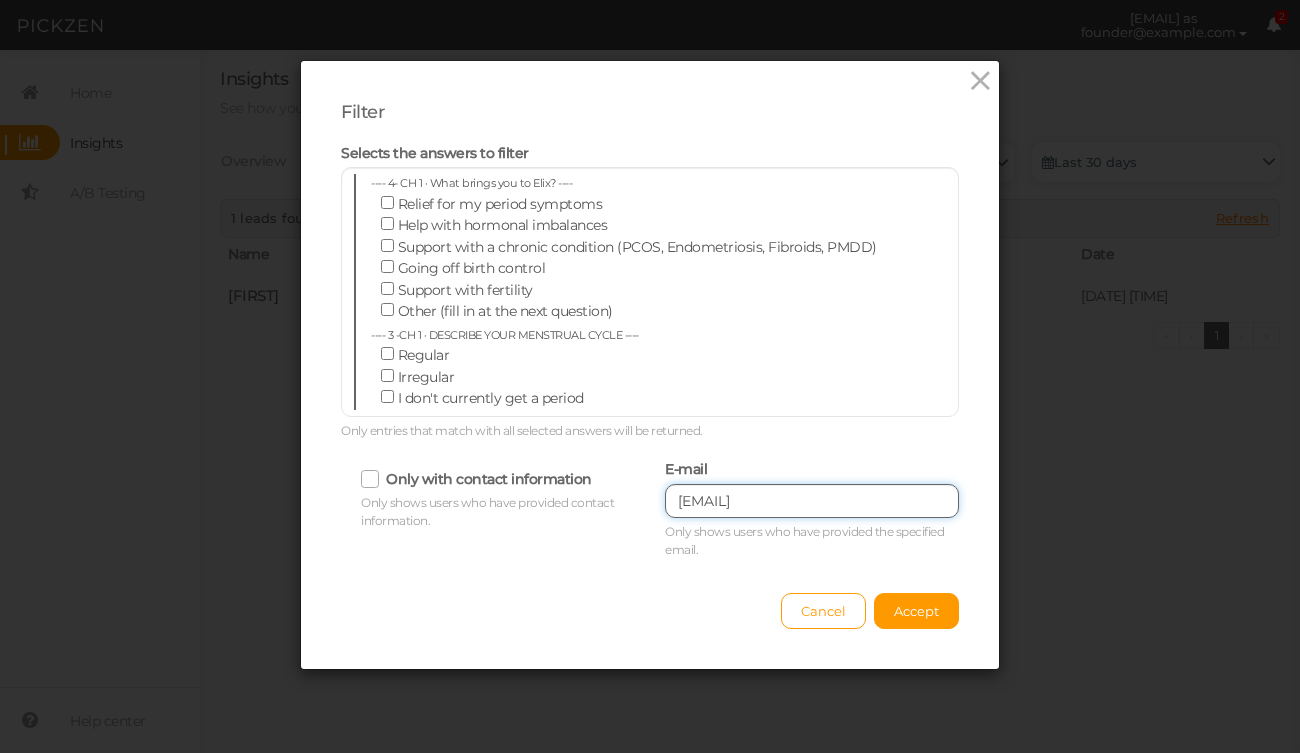 type on "[EMAIL]" 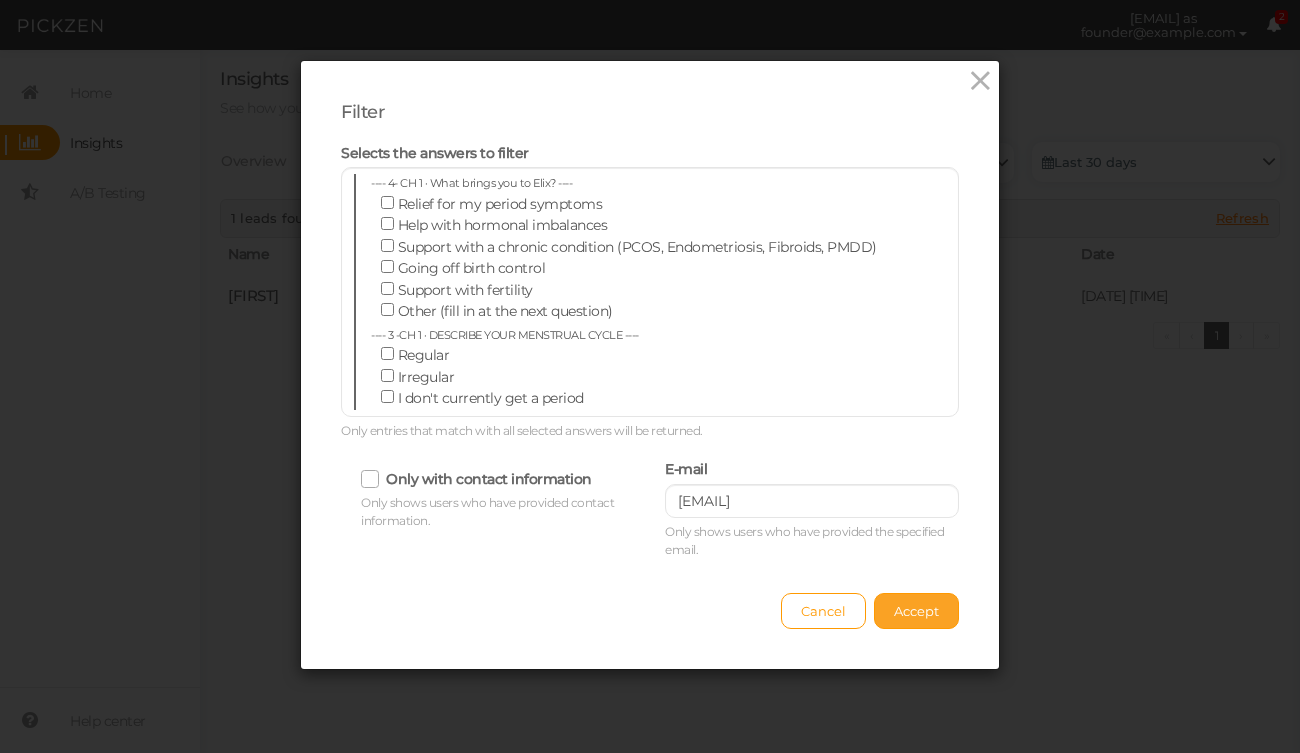 click on "Accept" at bounding box center [916, 611] 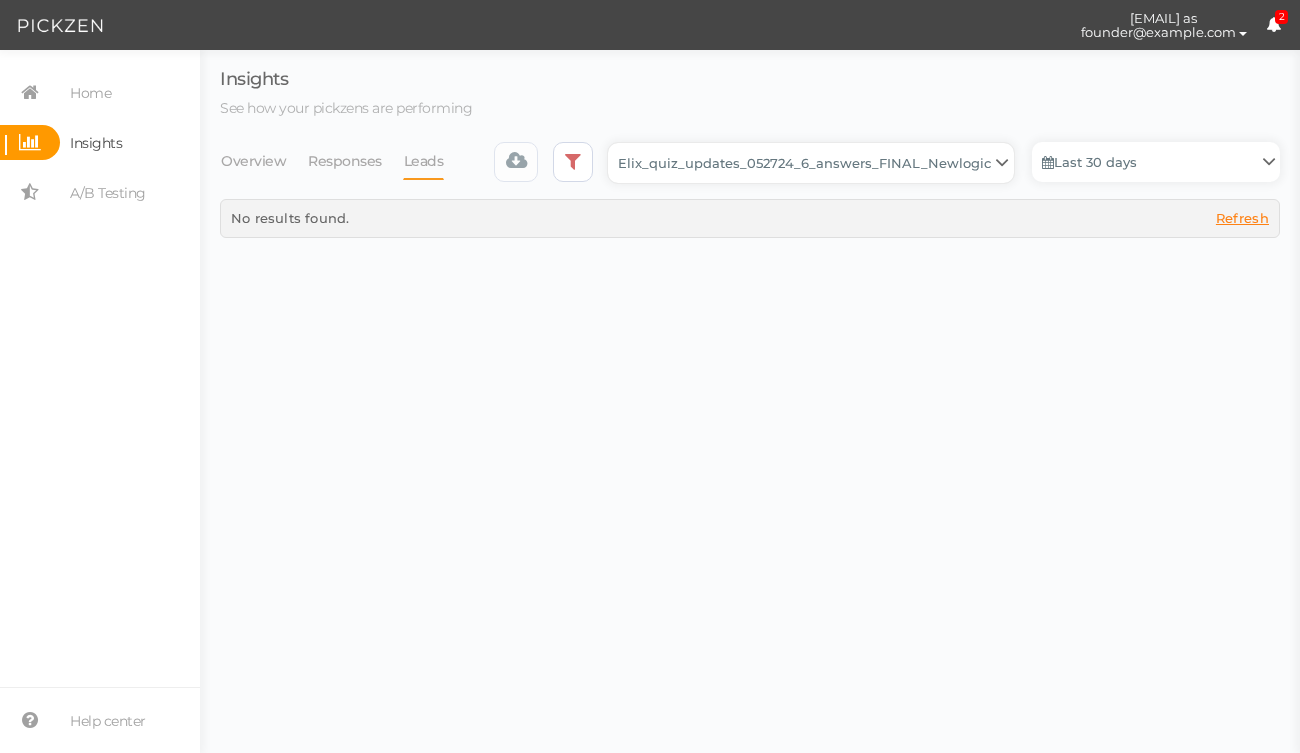 click on "Backup_2020010 backup_20200106 Elix Quiz PopUp Elix_quiz Elix_quiz [OLD] Elix_quiz_backup Elix_quiz_backup Elix_quiz_backup_06_09_22 Elix_quiz_backup_07_22 Elix_quiz_backup_08_24 Elix_quiz_backup_august_20 Elix_quiz_Backup_PZ Elix_quiz_backup_pz_09_02 Elix_quiz_copy Elix_quiz_copy Elix_quiz_copy Elix_quiz_copy Elix_quiz_copy Elix_quiz_copy Elix_quiz_copy 12.15.23 Elix_quiz_copy 2.08.24 Elix_quiz_copy CRO test DO NOT PUBLISH Elix_quiz_copy CRO test DO NOT PUBLISH_copy Elix_quiz_copy_ w research quesitons  Elix_quiz_copy_07_04_22 Elix_quiz_copy_10-27 Elix_quiz_copyScroll Elix_quiz_CRO test V2 DO NOT PUBLISH  Elix_quiz_new Elix_quiz_new_answers Elix_quiz_new_answers_BACKUP Elix_quiz_new_answers_copy Elix_quiz_new_backup Elix_quiz_new_edits_copy Elix_quiz_new_headline Elix_quiz_original version Elix_quiz_triplewhale_bear Elix_quiz_updates_051324 Elix_quiz_updates_051324_6_answers Elix_quiz_updates_051324_8_answers Elix_quiz_updates_052724_6_answers_FINAL Elix_quiz_updates_052724_6_answers_FINAL_copy Untitled" at bounding box center (811, 163) 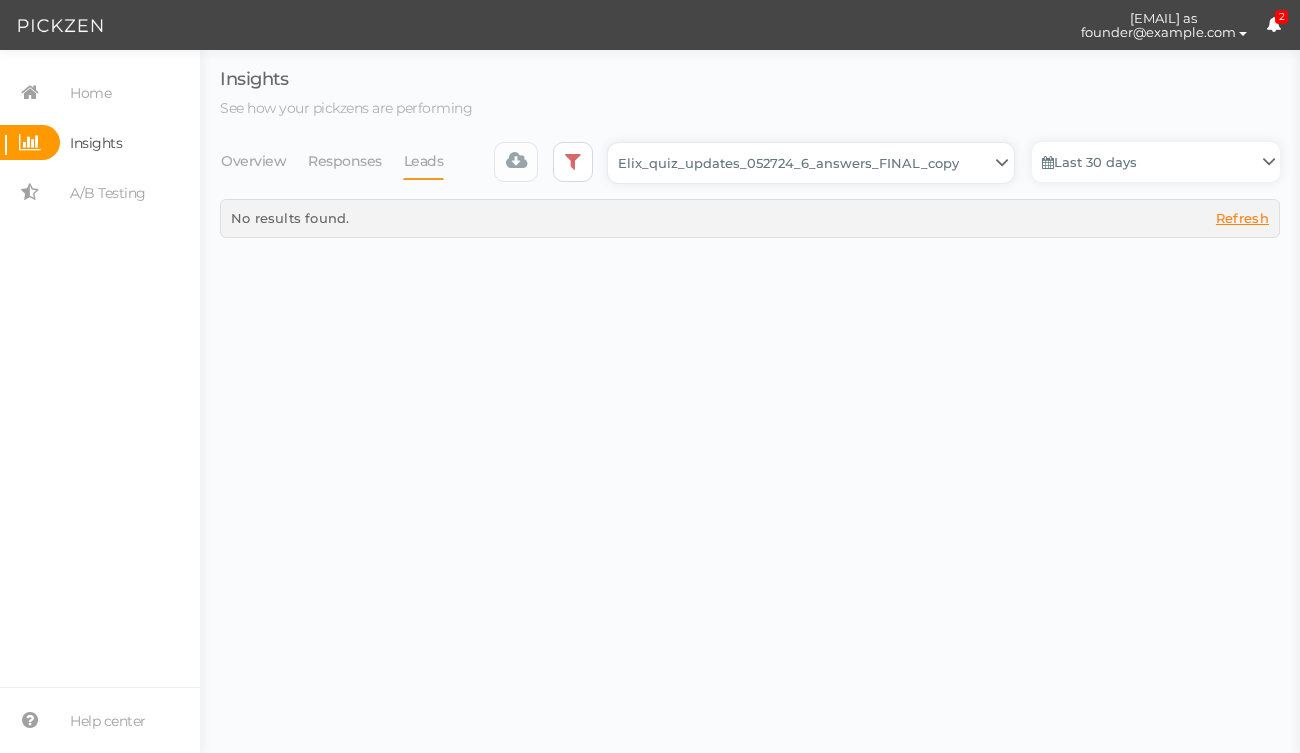 click on "Backup_2020010 backup_20200106 Elix Quiz PopUp Elix_quiz Elix_quiz [OLD] Elix_quiz_backup Elix_quiz_backup Elix_quiz_backup_06_09_22 Elix_quiz_backup_07_22 Elix_quiz_backup_08_24 Elix_quiz_backup_august_20 Elix_quiz_Backup_PZ Elix_quiz_backup_pz_09_02 Elix_quiz_copy Elix_quiz_copy Elix_quiz_copy Elix_quiz_copy Elix_quiz_copy Elix_quiz_copy Elix_quiz_copy 12.15.23 Elix_quiz_copy 2.08.24 Elix_quiz_copy CRO test DO NOT PUBLISH Elix_quiz_copy CRO test DO NOT PUBLISH_copy Elix_quiz_copy_ w research quesitons  Elix_quiz_copy_07_04_22 Elix_quiz_copy_10-27 Elix_quiz_copyScroll Elix_quiz_CRO test V2 DO NOT PUBLISH  Elix_quiz_new Elix_quiz_new_answers Elix_quiz_new_answers_BACKUP Elix_quiz_new_answers_copy Elix_quiz_new_backup Elix_quiz_new_edits_copy Elix_quiz_new_headline Elix_quiz_original version Elix_quiz_triplewhale_bear Elix_quiz_updates_051324 Elix_quiz_updates_051324_6_answers Elix_quiz_updates_051324_8_answers Elix_quiz_updates_052724_6_answers_FINAL Elix_quiz_updates_052724_6_answers_FINAL_copy Untitled" at bounding box center (811, 163) 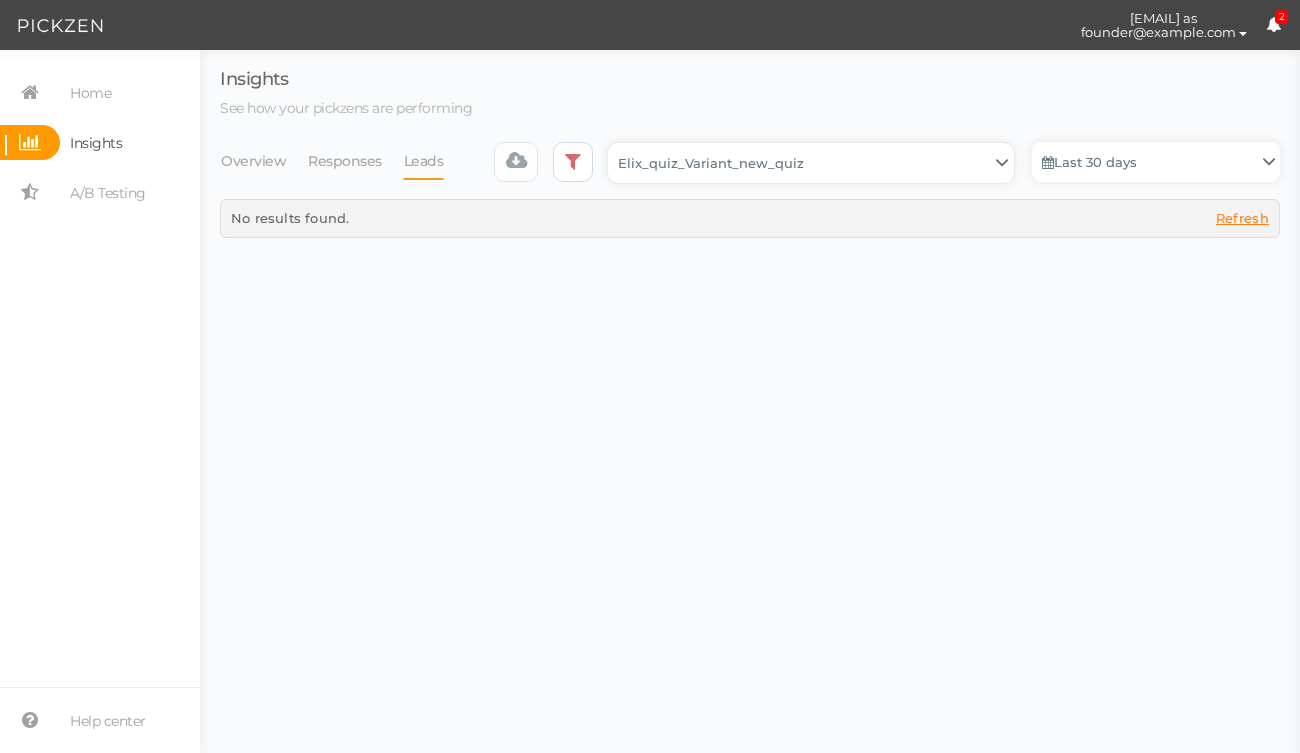 click on "Backup_2020010 backup_20200106 Elix Quiz PopUp Elix_quiz Elix_quiz [OLD] Elix_quiz_backup Elix_quiz_backup Elix_quiz_backup_06_09_22 Elix_quiz_backup_07_22 Elix_quiz_backup_08_24 Elix_quiz_backup_august_20 Elix_quiz_Backup_PZ Elix_quiz_backup_pz_09_02 Elix_quiz_copy Elix_quiz_copy Elix_quiz_copy Elix_quiz_copy Elix_quiz_copy Elix_quiz_copy Elix_quiz_copy 12.15.23 Elix_quiz_copy 2.08.24 Elix_quiz_copy CRO test DO NOT PUBLISH Elix_quiz_copy CRO test DO NOT PUBLISH_copy Elix_quiz_copy_ w research quesitons  Elix_quiz_copy_07_04_22 Elix_quiz_copy_10-27 Elix_quiz_copyScroll Elix_quiz_CRO test V2 DO NOT PUBLISH  Elix_quiz_new Elix_quiz_new_answers Elix_quiz_new_answers_BACKUP Elix_quiz_new_answers_copy Elix_quiz_new_backup Elix_quiz_new_edits_copy Elix_quiz_new_headline Elix_quiz_original version Elix_quiz_triplewhale_bear Elix_quiz_updates_051324 Elix_quiz_updates_051324_6_answers Elix_quiz_updates_051324_8_answers Elix_quiz_updates_052724_6_answers_FINAL Elix_quiz_updates_052724_6_answers_FINAL_copy Untitled" at bounding box center [811, 163] 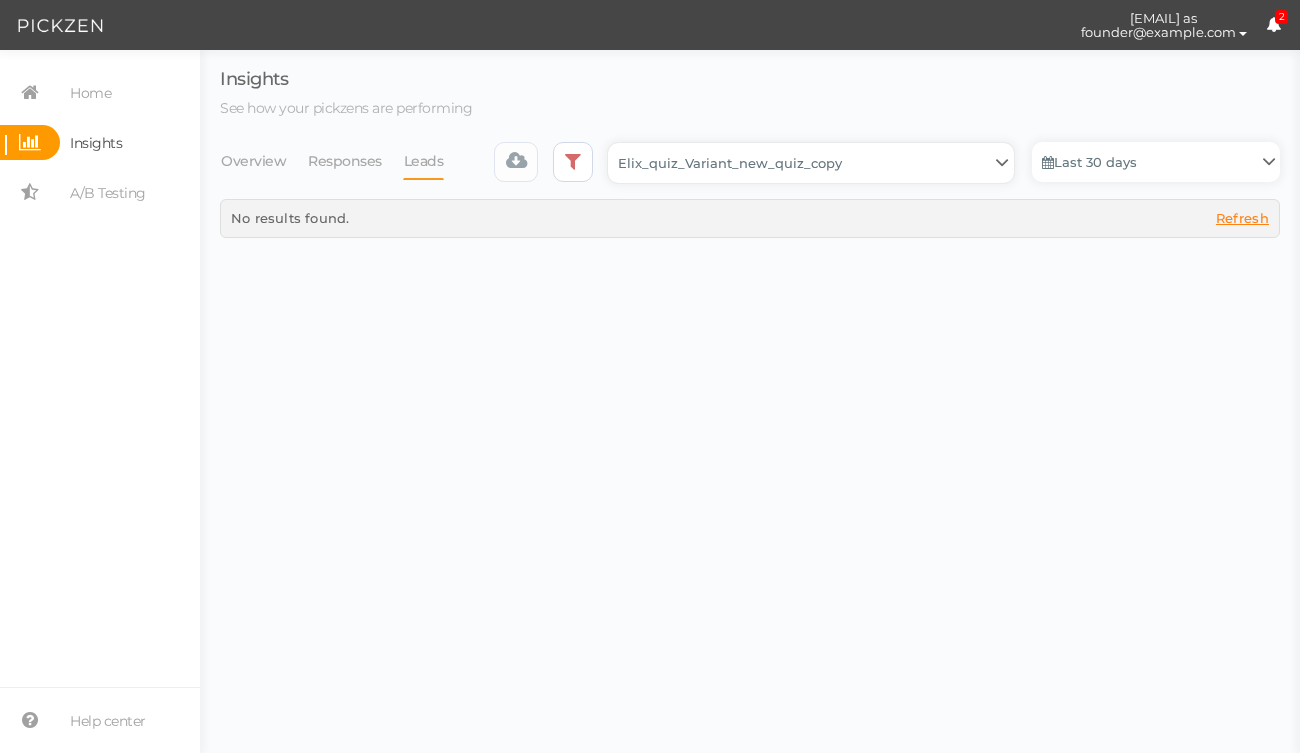 click on "Backup_2020010 backup_20200106 Elix Quiz PopUp Elix_quiz Elix_quiz [OLD] Elix_quiz_backup Elix_quiz_backup Elix_quiz_backup_06_09_22 Elix_quiz_backup_07_22 Elix_quiz_backup_08_24 Elix_quiz_backup_august_20 Elix_quiz_Backup_PZ Elix_quiz_backup_pz_09_02 Elix_quiz_copy Elix_quiz_copy Elix_quiz_copy Elix_quiz_copy Elix_quiz_copy Elix_quiz_copy Elix_quiz_copy 12.15.23 Elix_quiz_copy 2.08.24 Elix_quiz_copy CRO test DO NOT PUBLISH Elix_quiz_copy CRO test DO NOT PUBLISH_copy Elix_quiz_copy_ w research quesitons  Elix_quiz_copy_07_04_22 Elix_quiz_copy_10-27 Elix_quiz_copyScroll Elix_quiz_CRO test V2 DO NOT PUBLISH  Elix_quiz_new Elix_quiz_new_answers Elix_quiz_new_answers_BACKUP Elix_quiz_new_answers_copy Elix_quiz_new_backup Elix_quiz_new_edits_copy Elix_quiz_new_headline Elix_quiz_original version Elix_quiz_triplewhale_bear Elix_quiz_updates_051324 Elix_quiz_updates_051324_6_answers Elix_quiz_updates_051324_8_answers Elix_quiz_updates_052724_6_answers_FINAL Elix_quiz_updates_052724_6_answers_FINAL_copy Untitled" at bounding box center [811, 163] 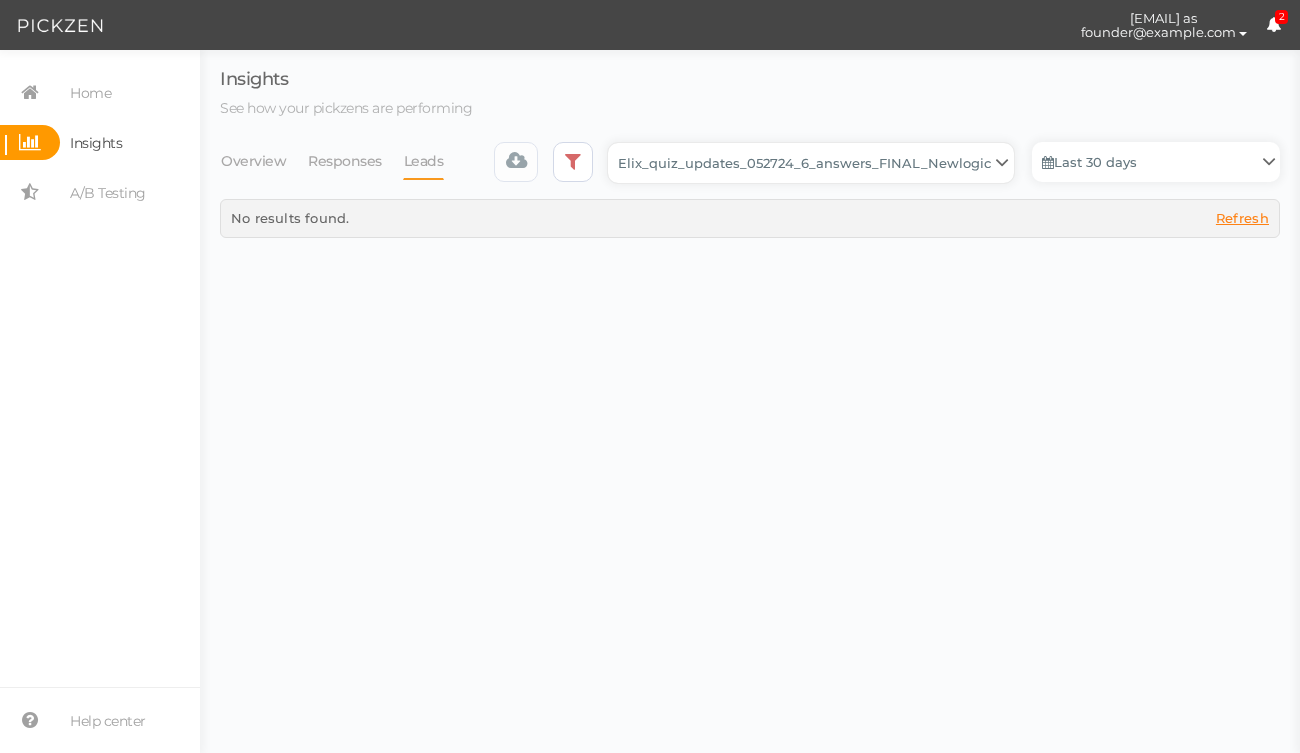 click on "Backup_2020010 backup_20200106 Elix Quiz PopUp Elix_quiz Elix_quiz [OLD] Elix_quiz_backup Elix_quiz_backup Elix_quiz_backup_06_09_22 Elix_quiz_backup_07_22 Elix_quiz_backup_08_24 Elix_quiz_backup_august_20 Elix_quiz_Backup_PZ Elix_quiz_backup_pz_09_02 Elix_quiz_copy Elix_quiz_copy Elix_quiz_copy Elix_quiz_copy Elix_quiz_copy Elix_quiz_copy Elix_quiz_copy 12.15.23 Elix_quiz_copy 2.08.24 Elix_quiz_copy CRO test DO NOT PUBLISH Elix_quiz_copy CRO test DO NOT PUBLISH_copy Elix_quiz_copy_ w research quesitons  Elix_quiz_copy_07_04_22 Elix_quiz_copy_10-27 Elix_quiz_copyScroll Elix_quiz_CRO test V2 DO NOT PUBLISH  Elix_quiz_new Elix_quiz_new_answers Elix_quiz_new_answers_BACKUP Elix_quiz_new_answers_copy Elix_quiz_new_backup Elix_quiz_new_edits_copy Elix_quiz_new_headline Elix_quiz_original version Elix_quiz_triplewhale_bear Elix_quiz_updates_051324 Elix_quiz_updates_051324_6_answers Elix_quiz_updates_051324_8_answers Elix_quiz_updates_052724_6_answers_FINAL Elix_quiz_updates_052724_6_answers_FINAL_copy Untitled" at bounding box center [811, 163] 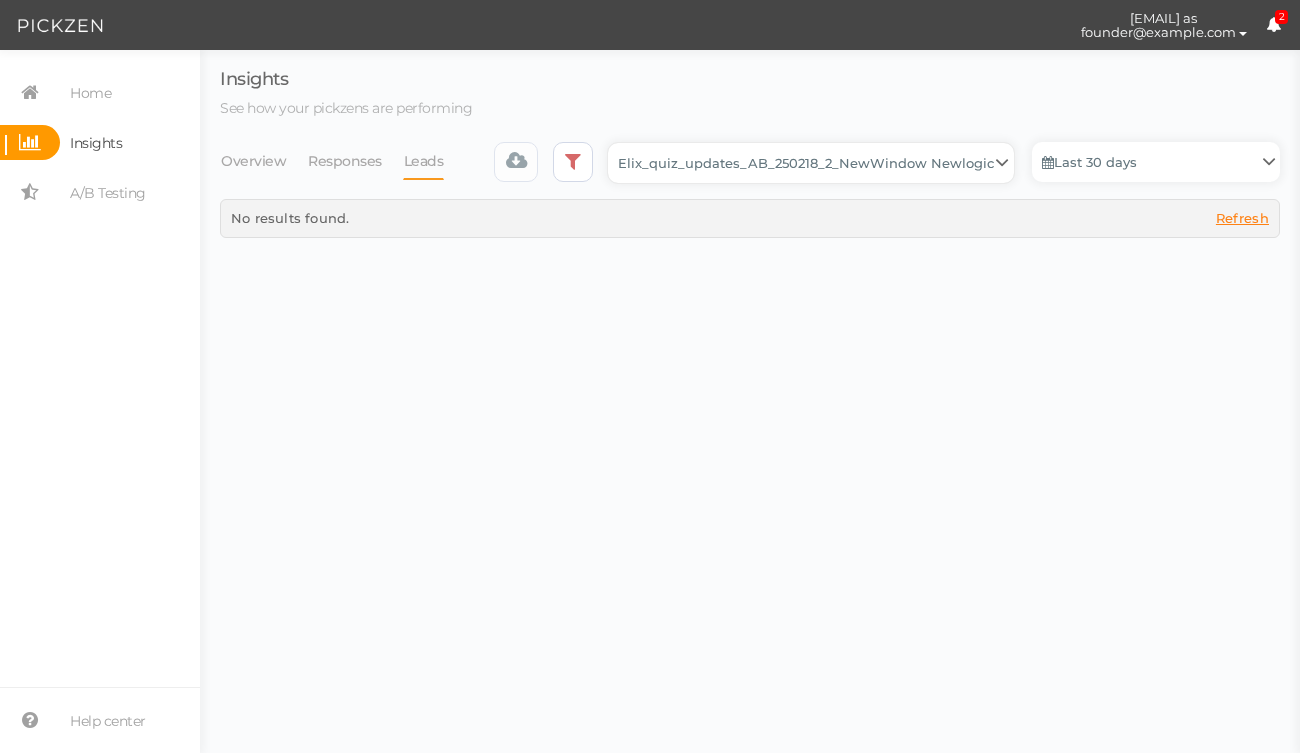 click on "Backup_2020010 backup_20200106 Elix Quiz PopUp Elix_quiz Elix_quiz [OLD] Elix_quiz_backup Elix_quiz_backup Elix_quiz_backup_06_09_22 Elix_quiz_backup_07_22 Elix_quiz_backup_08_24 Elix_quiz_backup_august_20 Elix_quiz_Backup_PZ Elix_quiz_backup_pz_09_02 Elix_quiz_copy Elix_quiz_copy Elix_quiz_copy Elix_quiz_copy Elix_quiz_copy Elix_quiz_copy Elix_quiz_copy 12.15.23 Elix_quiz_copy 2.08.24 Elix_quiz_copy CRO test DO NOT PUBLISH Elix_quiz_copy CRO test DO NOT PUBLISH_copy Elix_quiz_copy_ w research quesitons  Elix_quiz_copy_07_04_22 Elix_quiz_copy_10-27 Elix_quiz_copyScroll Elix_quiz_CRO test V2 DO NOT PUBLISH  Elix_quiz_new Elix_quiz_new_answers Elix_quiz_new_answers_BACKUP Elix_quiz_new_answers_copy Elix_quiz_new_backup Elix_quiz_new_edits_copy Elix_quiz_new_headline Elix_quiz_original version Elix_quiz_triplewhale_bear Elix_quiz_updates_051324 Elix_quiz_updates_051324_6_answers Elix_quiz_updates_051324_8_answers Elix_quiz_updates_052724_6_answers_FINAL Elix_quiz_updates_052724_6_answers_FINAL_copy Untitled" at bounding box center [811, 163] 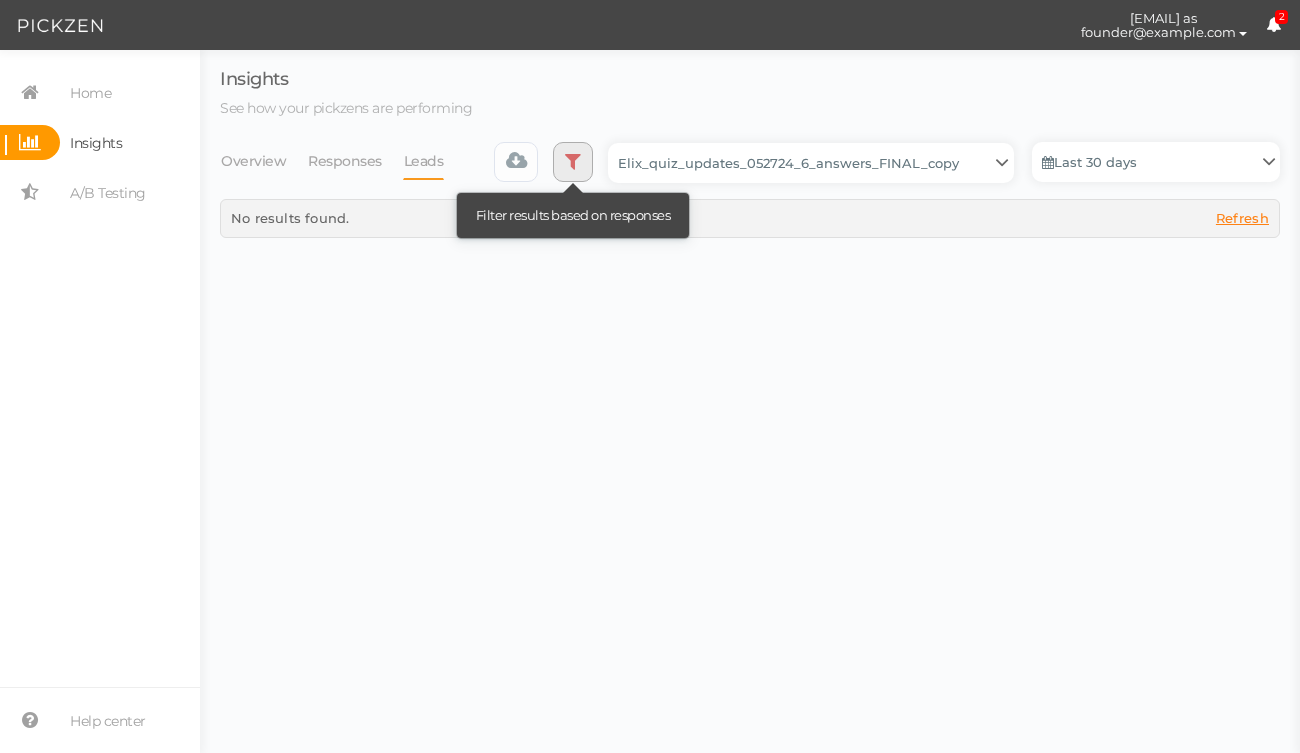click at bounding box center (573, 161) 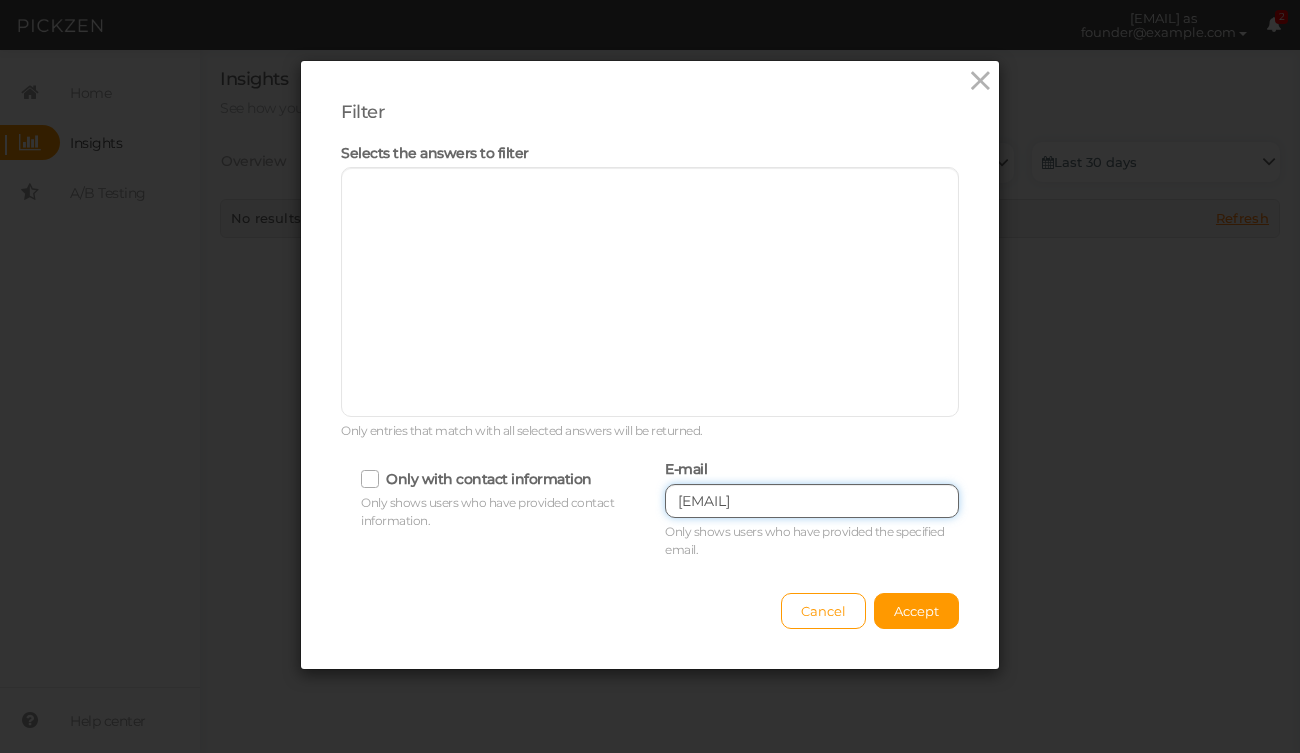 click on "[EMAIL]" at bounding box center [812, 501] 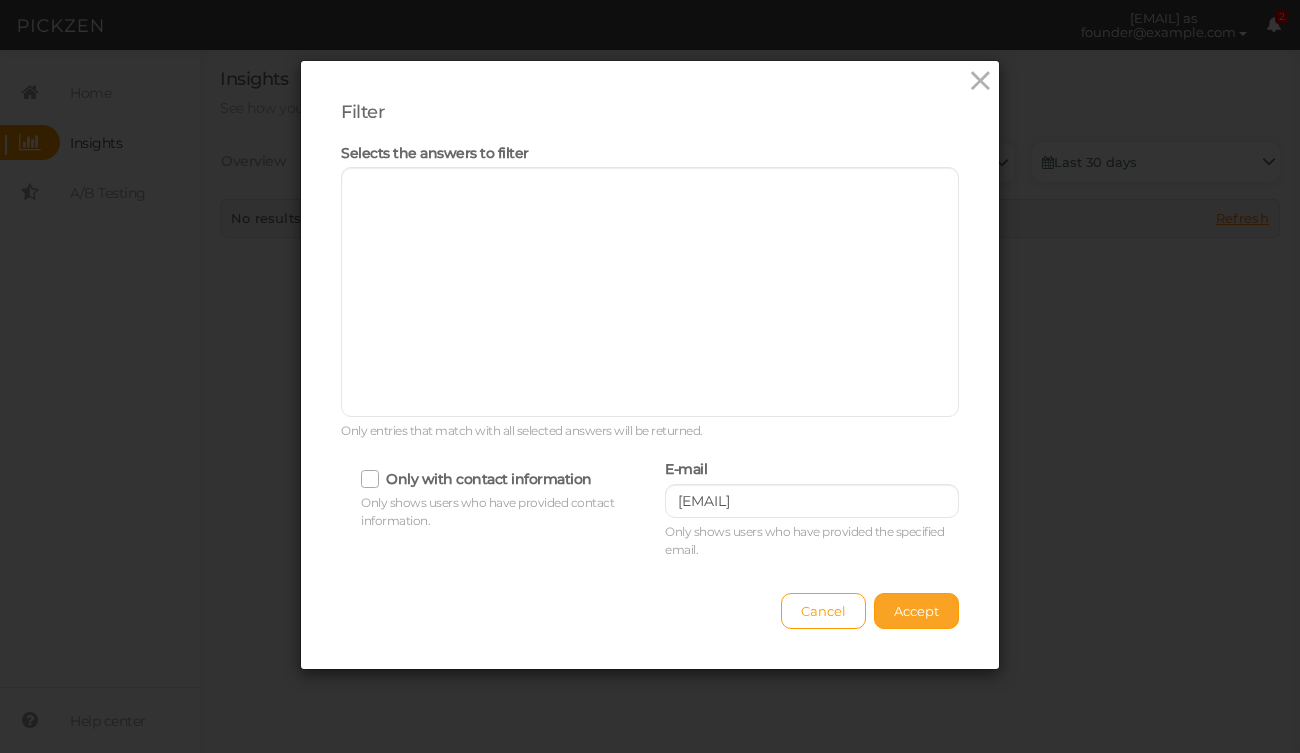 click on "Accept" at bounding box center (916, 611) 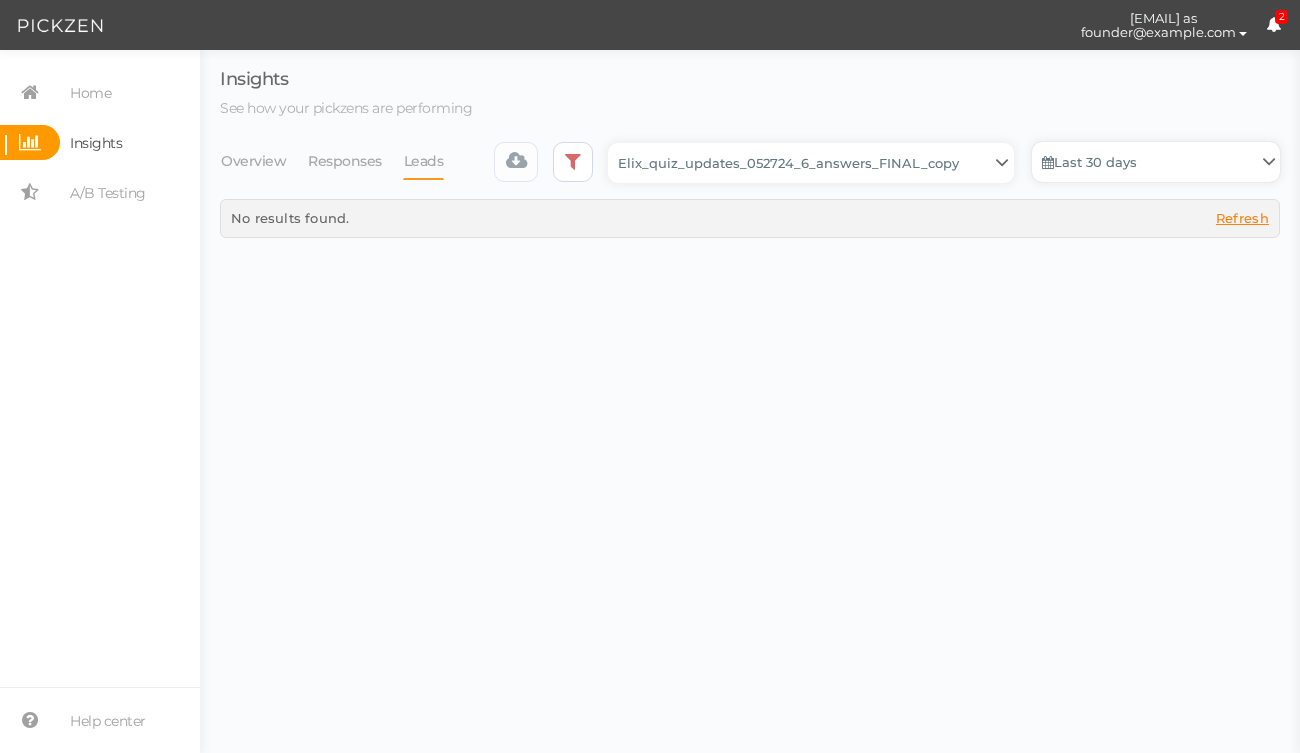 click on "Last 30 days" at bounding box center (1156, 162) 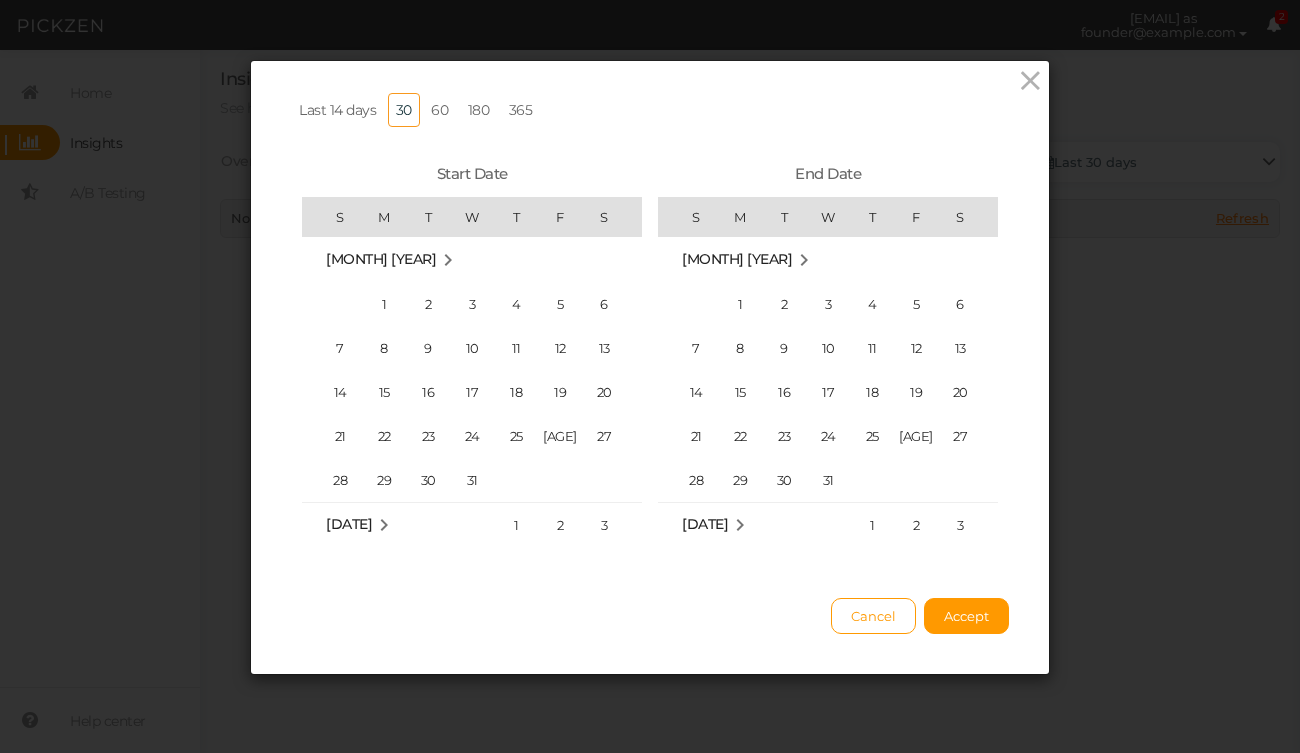 click on "60" at bounding box center [439, 110] 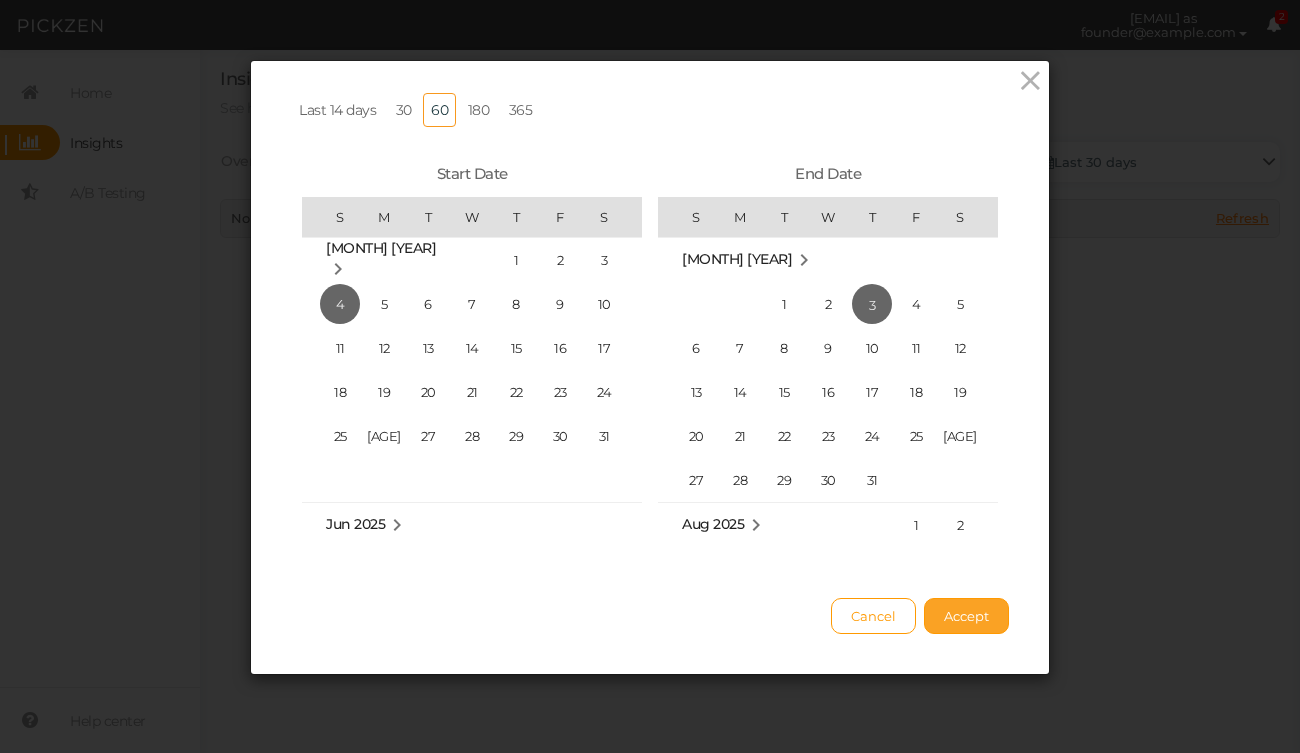 click on "Accept" at bounding box center (966, 616) 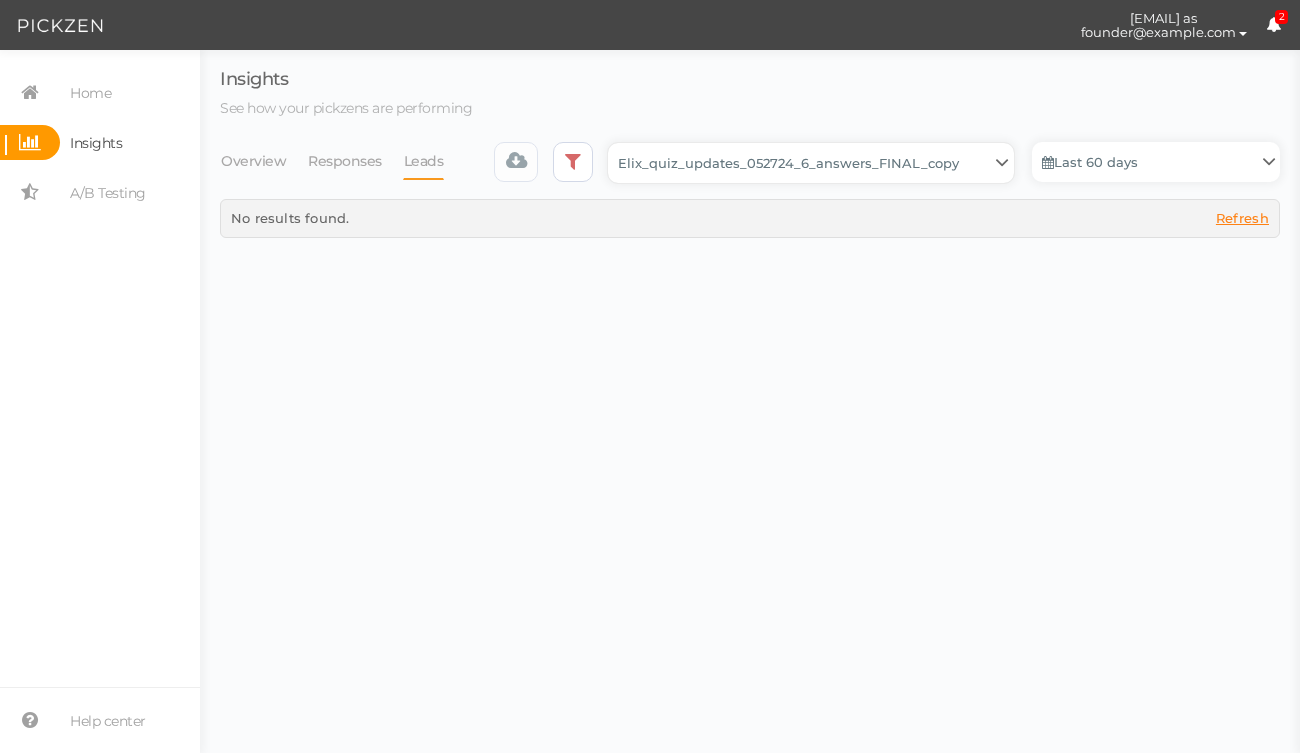 click on "Backup_2020010 backup_20200106 Elix Quiz PopUp Elix_quiz Elix_quiz [OLD] Elix_quiz_backup Elix_quiz_backup Elix_quiz_backup_06_09_22 Elix_quiz_backup_07_22 Elix_quiz_backup_08_24 Elix_quiz_backup_august_20 Elix_quiz_Backup_PZ Elix_quiz_backup_pz_09_02 Elix_quiz_copy Elix_quiz_copy Elix_quiz_copy Elix_quiz_copy Elix_quiz_copy Elix_quiz_copy Elix_quiz_copy 12.15.23 Elix_quiz_copy 2.08.24 Elix_quiz_copy CRO test DO NOT PUBLISH Elix_quiz_copy CRO test DO NOT PUBLISH_copy Elix_quiz_copy_ w research quesitons  Elix_quiz_copy_07_04_22 Elix_quiz_copy_10-27 Elix_quiz_copyScroll Elix_quiz_CRO test V2 DO NOT PUBLISH  Elix_quiz_new Elix_quiz_new_answers Elix_quiz_new_answers_BACKUP Elix_quiz_new_answers_copy Elix_quiz_new_backup Elix_quiz_new_edits_copy Elix_quiz_new_headline Elix_quiz_original version Elix_quiz_triplewhale_bear Elix_quiz_updates_051324 Elix_quiz_updates_051324_6_answers Elix_quiz_updates_051324_8_answers Elix_quiz_updates_052724_6_answers_FINAL Elix_quiz_updates_052724_6_answers_FINAL_copy Untitled" at bounding box center [811, 163] 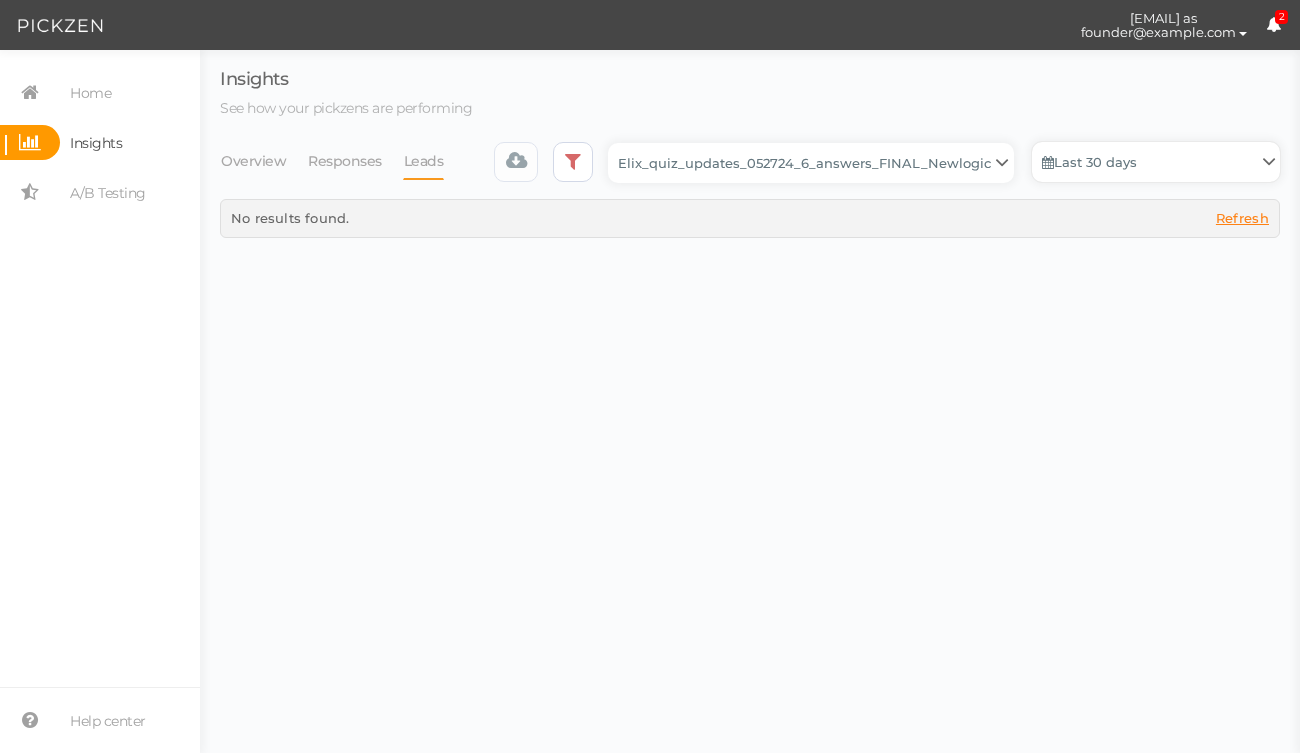 click on "Last 30 days" at bounding box center [1156, 162] 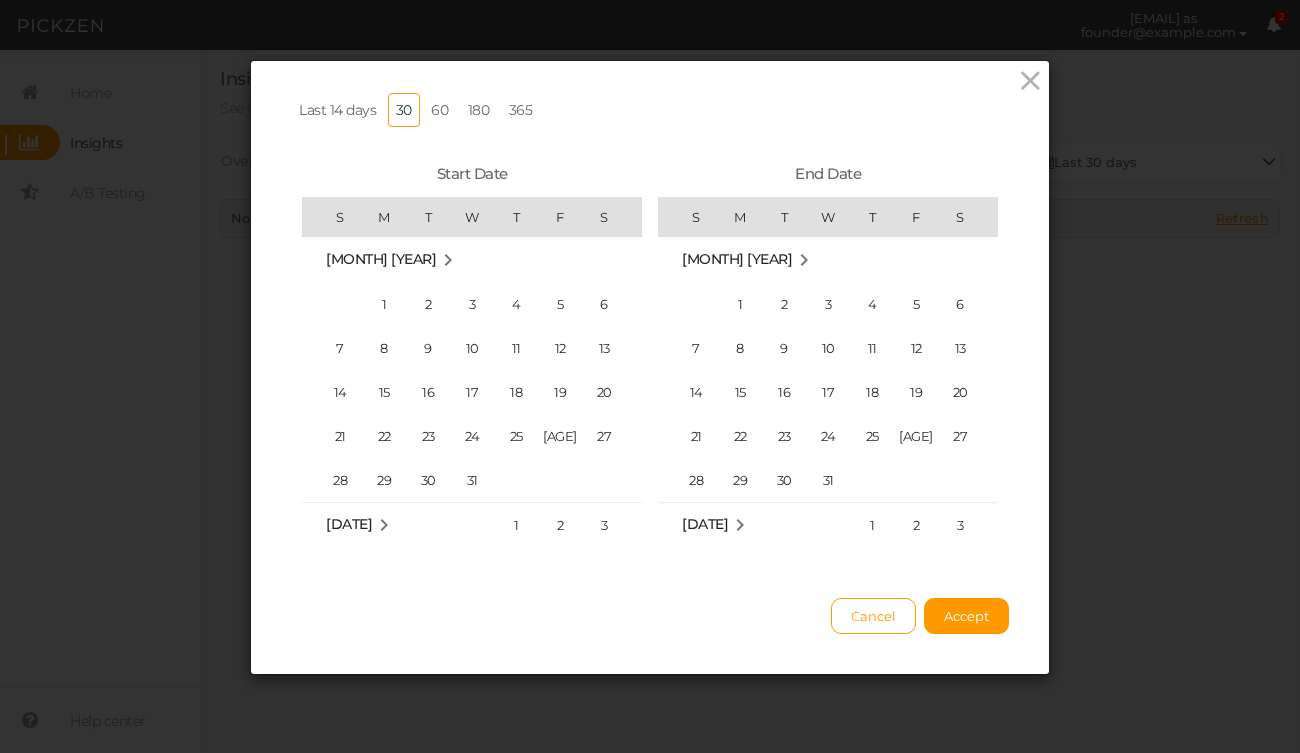 click on "60" at bounding box center [439, 110] 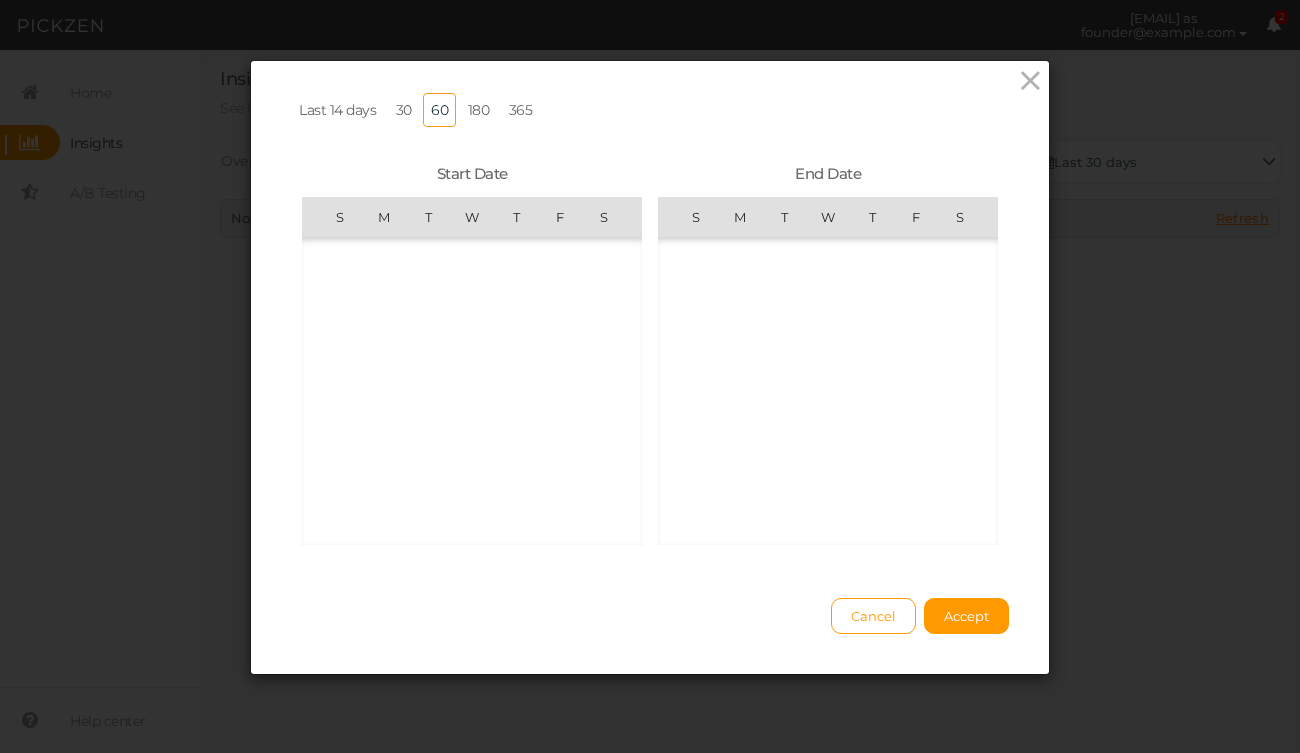 scroll, scrollTop: 462425, scrollLeft: 0, axis: vertical 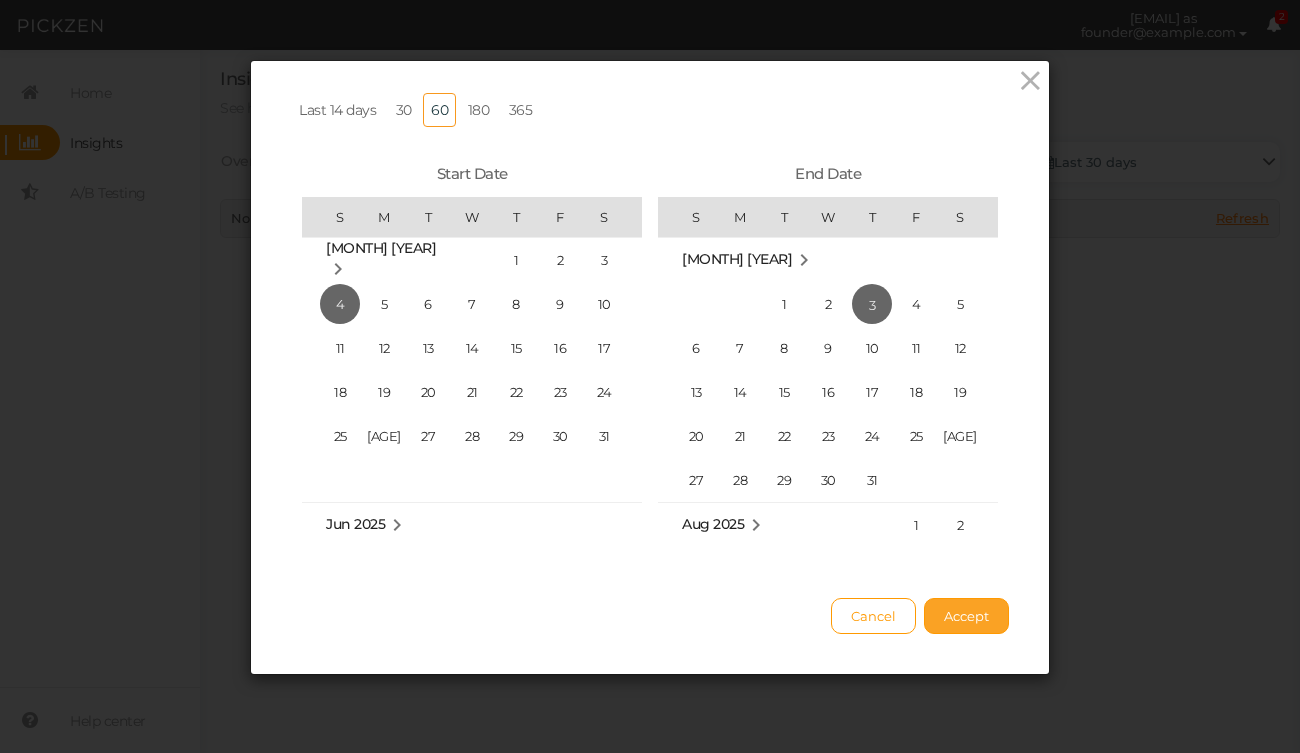 click on "Accept" at bounding box center [966, 616] 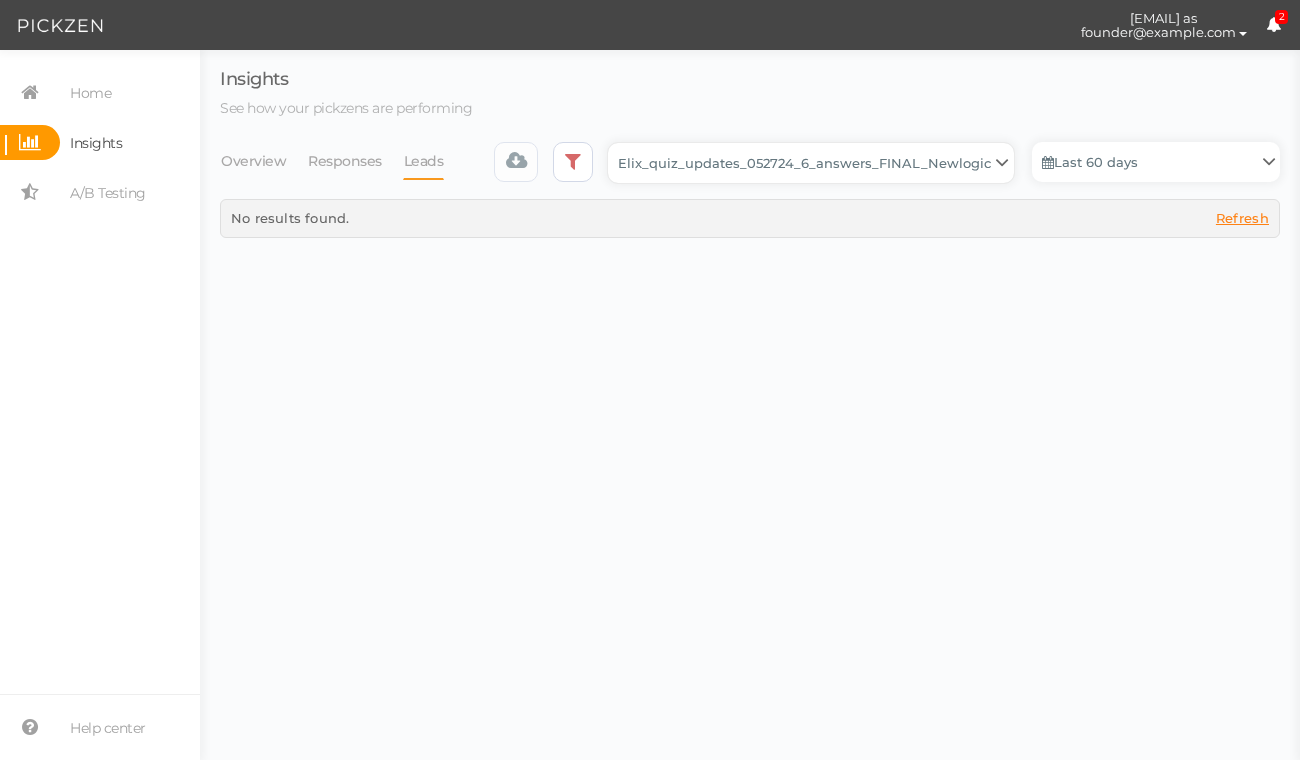 click on "Backup_2020010 backup_20200106 Elix Quiz PopUp Elix_quiz Elix_quiz [OLD] Elix_quiz_backup Elix_quiz_backup Elix_quiz_backup_06_09_22 Elix_quiz_backup_07_22 Elix_quiz_backup_08_24 Elix_quiz_backup_august_20 Elix_quiz_Backup_PZ Elix_quiz_backup_pz_09_02 Elix_quiz_copy Elix_quiz_copy Elix_quiz_copy Elix_quiz_copy Elix_quiz_copy Elix_quiz_copy Elix_quiz_copy 12.15.23 Elix_quiz_copy 2.08.24 Elix_quiz_copy CRO test DO NOT PUBLISH Elix_quiz_copy CRO test DO NOT PUBLISH_copy Elix_quiz_copy_ w research quesitons  Elix_quiz_copy_07_04_22 Elix_quiz_copy_10-27 Elix_quiz_copyScroll Elix_quiz_CRO test V2 DO NOT PUBLISH  Elix_quiz_new Elix_quiz_new_answers Elix_quiz_new_answers_BACKUP Elix_quiz_new_answers_copy Elix_quiz_new_backup Elix_quiz_new_edits_copy Elix_quiz_new_headline Elix_quiz_original version Elix_quiz_triplewhale_bear Elix_quiz_updates_051324 Elix_quiz_updates_051324_6_answers Elix_quiz_updates_051324_8_answers Elix_quiz_updates_052724_6_answers_FINAL Elix_quiz_updates_052724_6_answers_FINAL_copy Untitled" at bounding box center (811, 163) 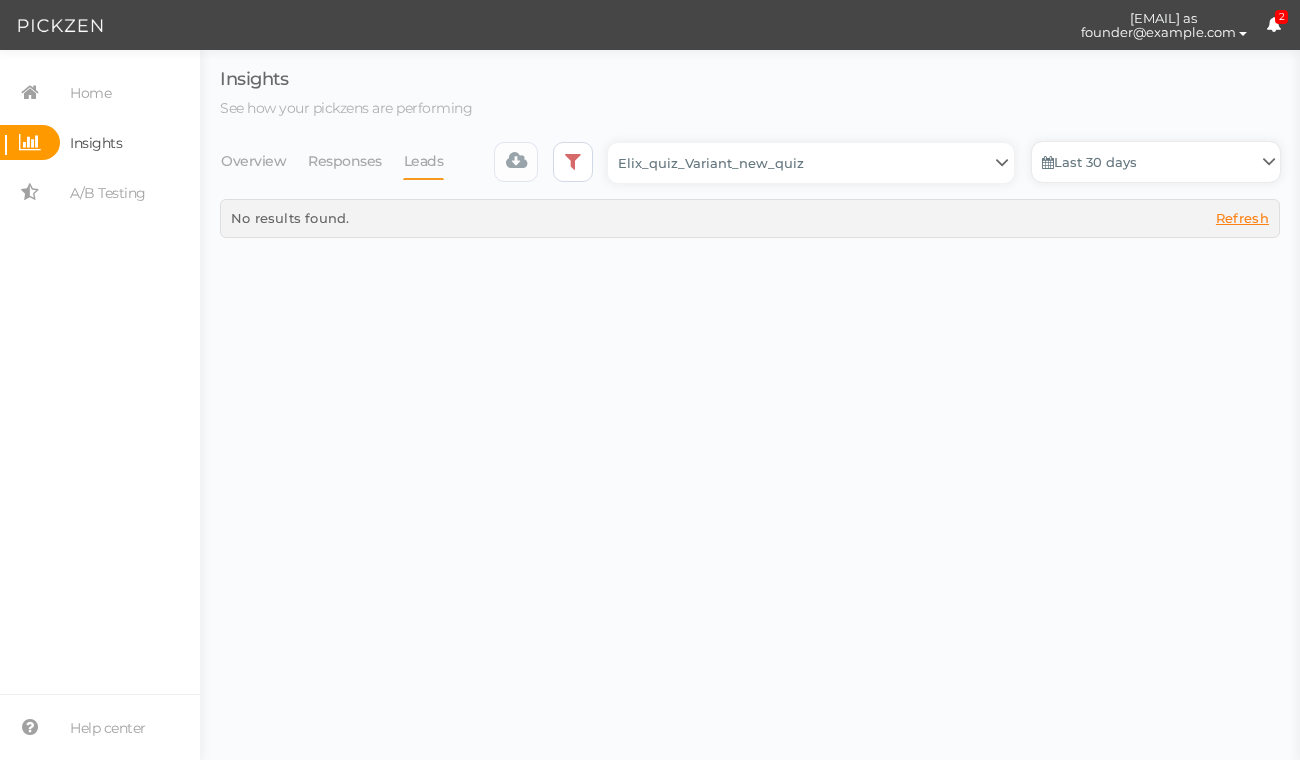 click on "Last 30 days" at bounding box center [1156, 162] 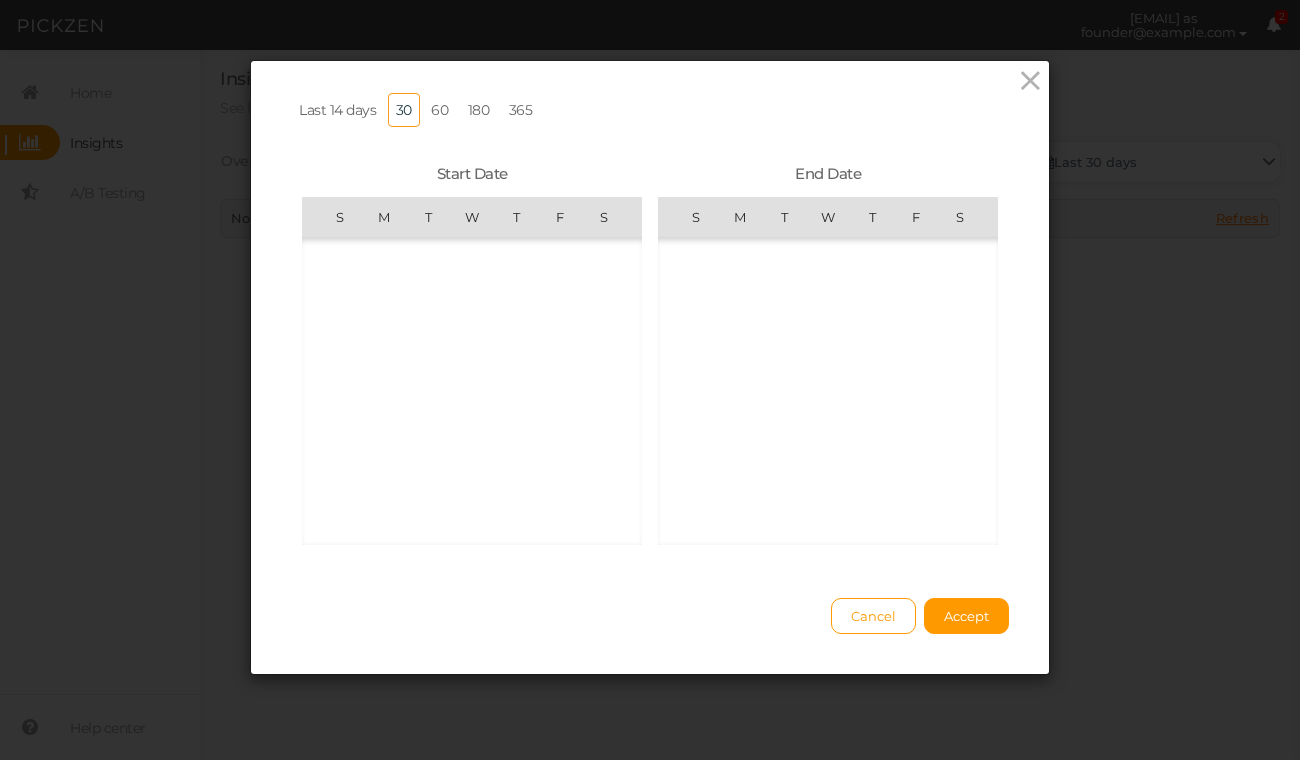 scroll, scrollTop: 462690, scrollLeft: 0, axis: vertical 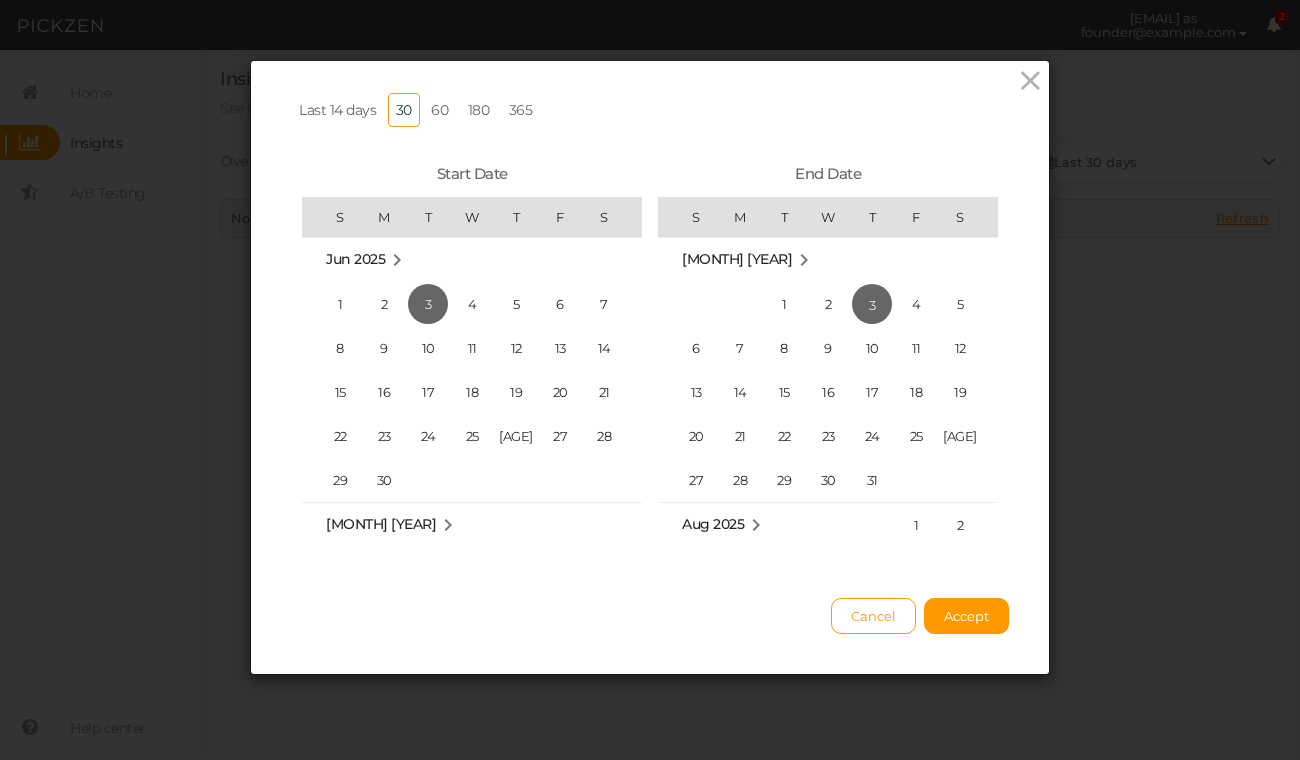 click on "60" at bounding box center [439, 110] 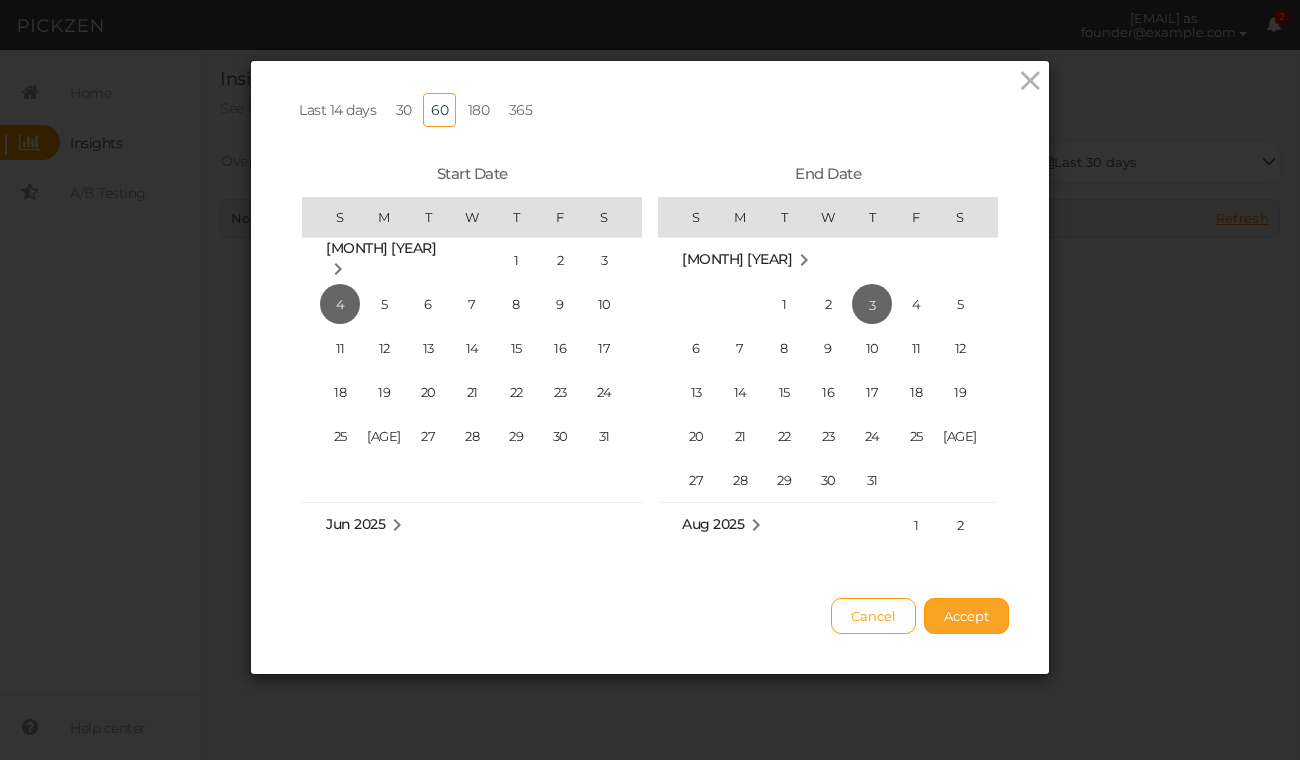 click on "Accept" at bounding box center (966, 616) 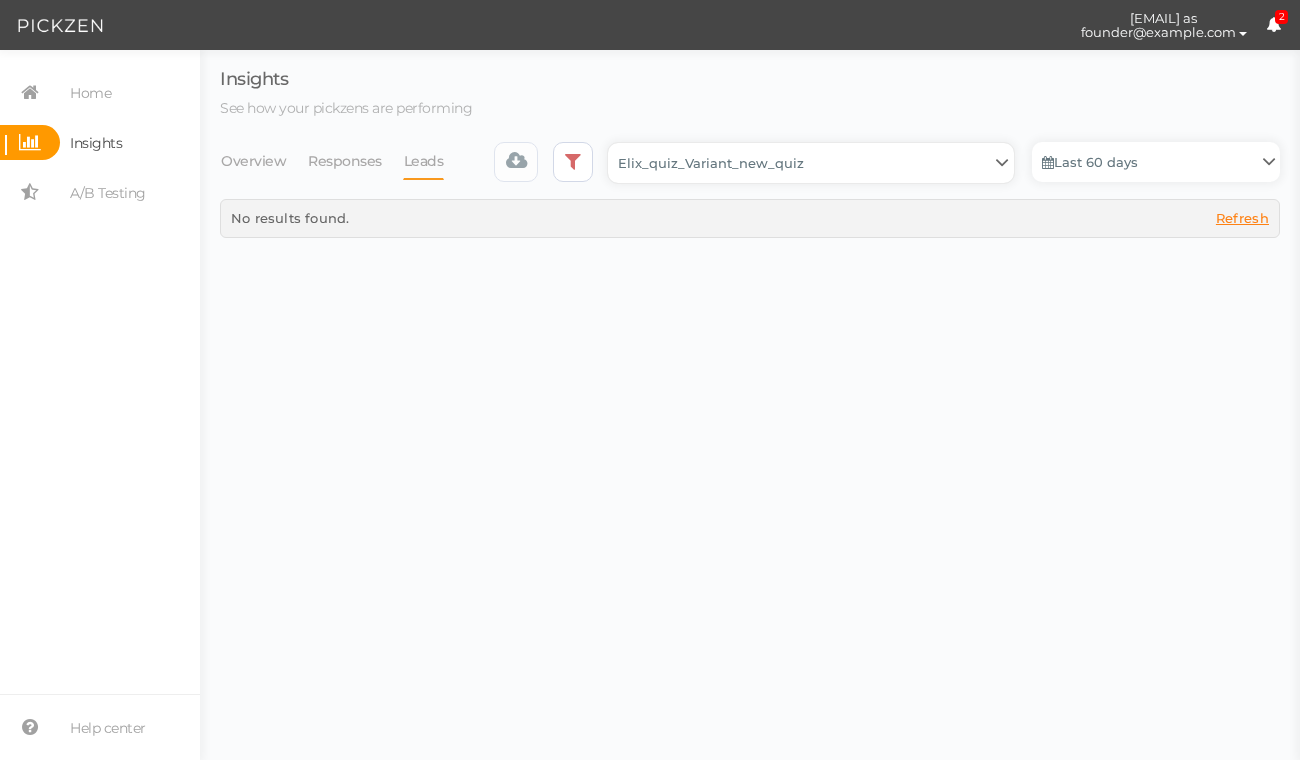 click on "Backup_2020010 backup_20200106 Elix Quiz PopUp Elix_quiz Elix_quiz [OLD] Elix_quiz_backup Elix_quiz_backup Elix_quiz_backup_06_09_22 Elix_quiz_backup_07_22 Elix_quiz_backup_08_24 Elix_quiz_backup_august_20 Elix_quiz_Backup_PZ Elix_quiz_backup_pz_09_02 Elix_quiz_copy Elix_quiz_copy Elix_quiz_copy Elix_quiz_copy Elix_quiz_copy Elix_quiz_copy Elix_quiz_copy 12.15.23 Elix_quiz_copy 2.08.24 Elix_quiz_copy CRO test DO NOT PUBLISH Elix_quiz_copy CRO test DO NOT PUBLISH_copy Elix_quiz_copy_ w research quesitons  Elix_quiz_copy_07_04_22 Elix_quiz_copy_10-27 Elix_quiz_copyScroll Elix_quiz_CRO test V2 DO NOT PUBLISH  Elix_quiz_new Elix_quiz_new_answers Elix_quiz_new_answers_BACKUP Elix_quiz_new_answers_copy Elix_quiz_new_backup Elix_quiz_new_edits_copy Elix_quiz_new_headline Elix_quiz_original version Elix_quiz_triplewhale_bear Elix_quiz_updates_051324 Elix_quiz_updates_051324_6_answers Elix_quiz_updates_051324_8_answers Elix_quiz_updates_052724_6_answers_FINAL Elix_quiz_updates_052724_6_answers_FINAL_copy Untitled" at bounding box center [811, 163] 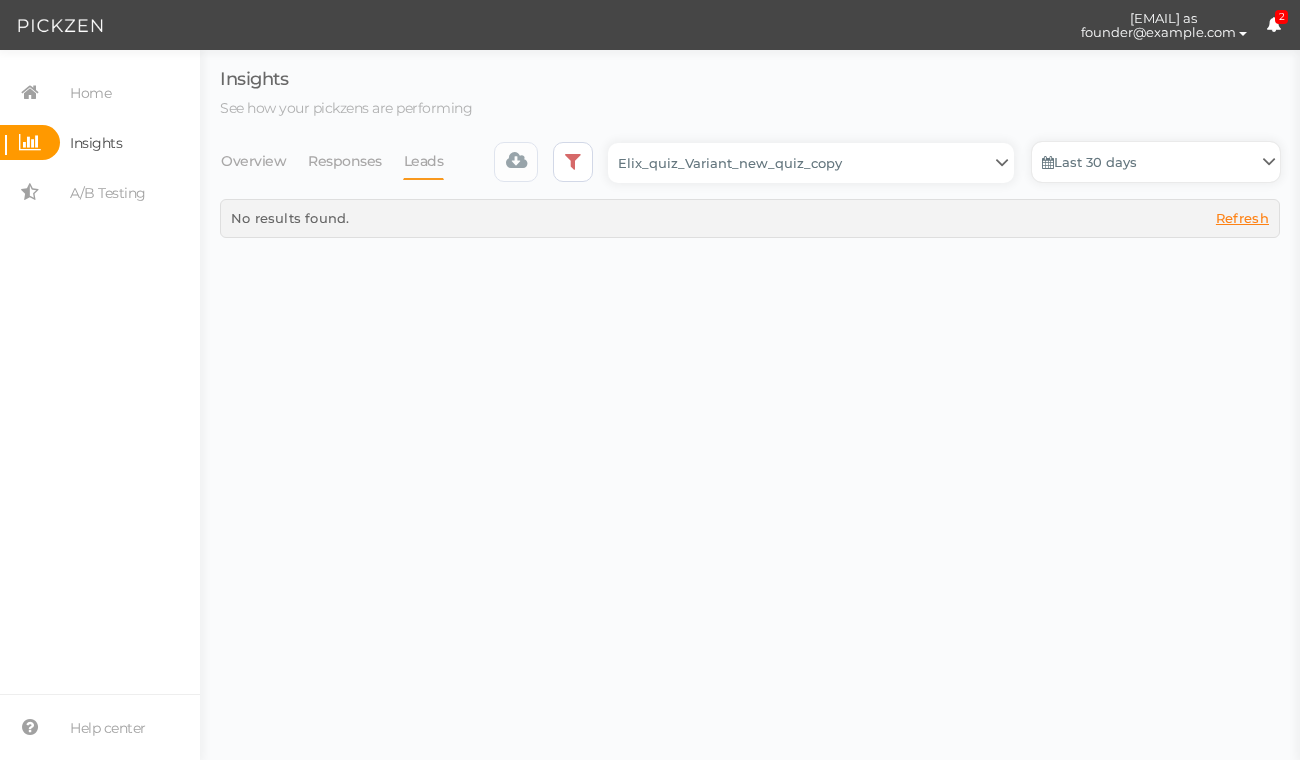 click on "Last 30 days" at bounding box center (1156, 162) 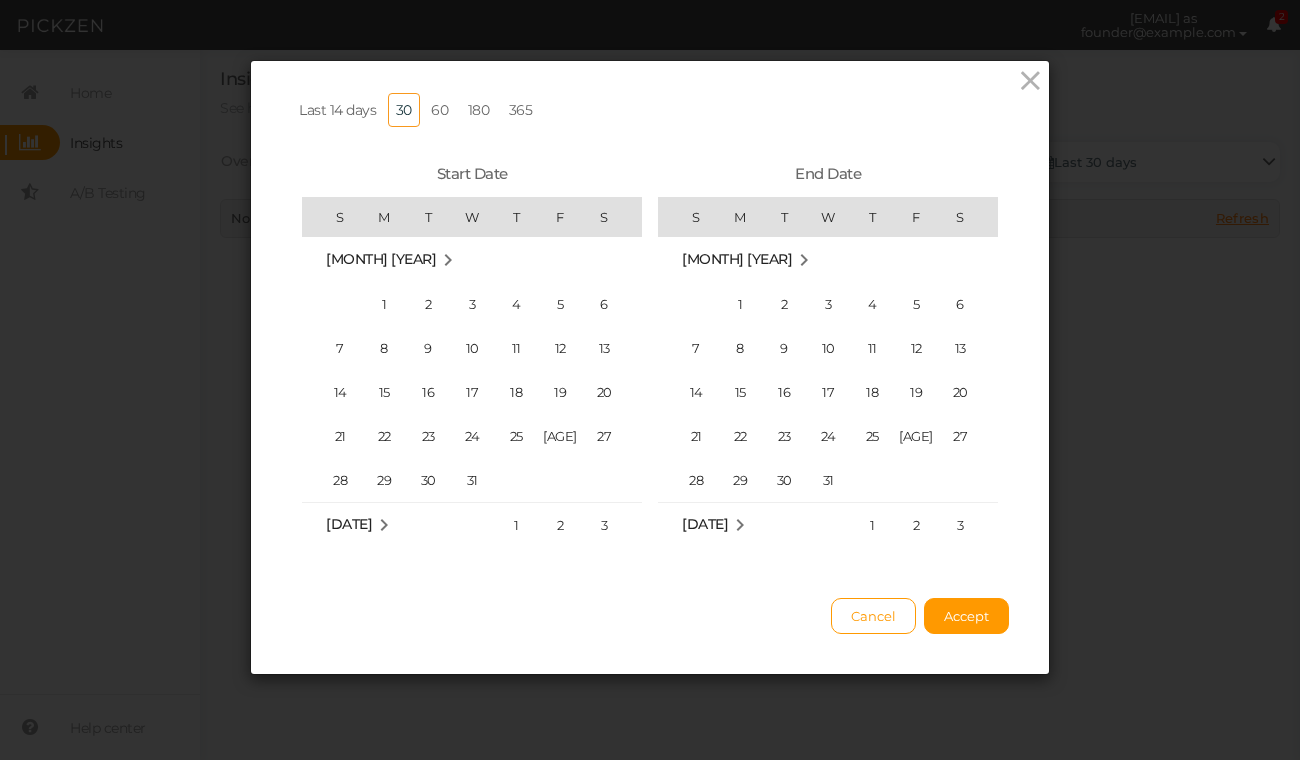 click on "Last [DATE] days   30   60   180   365                 Start Date      S M T W T F S Dec [YEAR] 1 2 3 4 5 6 7 8 9 10 11 12 13 14 15 16 17 18 19 20 21 22 23 24 25 26 27 28 29 30 31 Jan [YEAR] 1 2 3 4 5 6 7 8 9 10 11 12 13 14 15 16 17 18 19 20 21 22 23 24 25 26 27 28 29 30 31 Feb [YEAR] 1 2 3 4 5 6 7 8 9 10 11 12 13 14 15 16 17 18 19 20 21 22 23 24 25 26 27 28 29               End Date      S M T W T F S Dec [YEAR] 1 2 3 4 5 6 7 8 9 10 11 12 13 14 15 16 17 18 19 20 21 22 23 24 25 26 27 28 29 30 31 Jan [YEAR] 1 2 3 4 5 6 7 8 9 10 11 12 13 14 15 16 17 18 19 20 21 22 23 24 25 26 27 28 29 30 31 Feb [YEAR] 1 2 3 4 5 6 7 8 9 10 11 12 13 14 15 16 17 18 19 20 21 22 23 24 25 26 27 28 29" at bounding box center [650, 332] 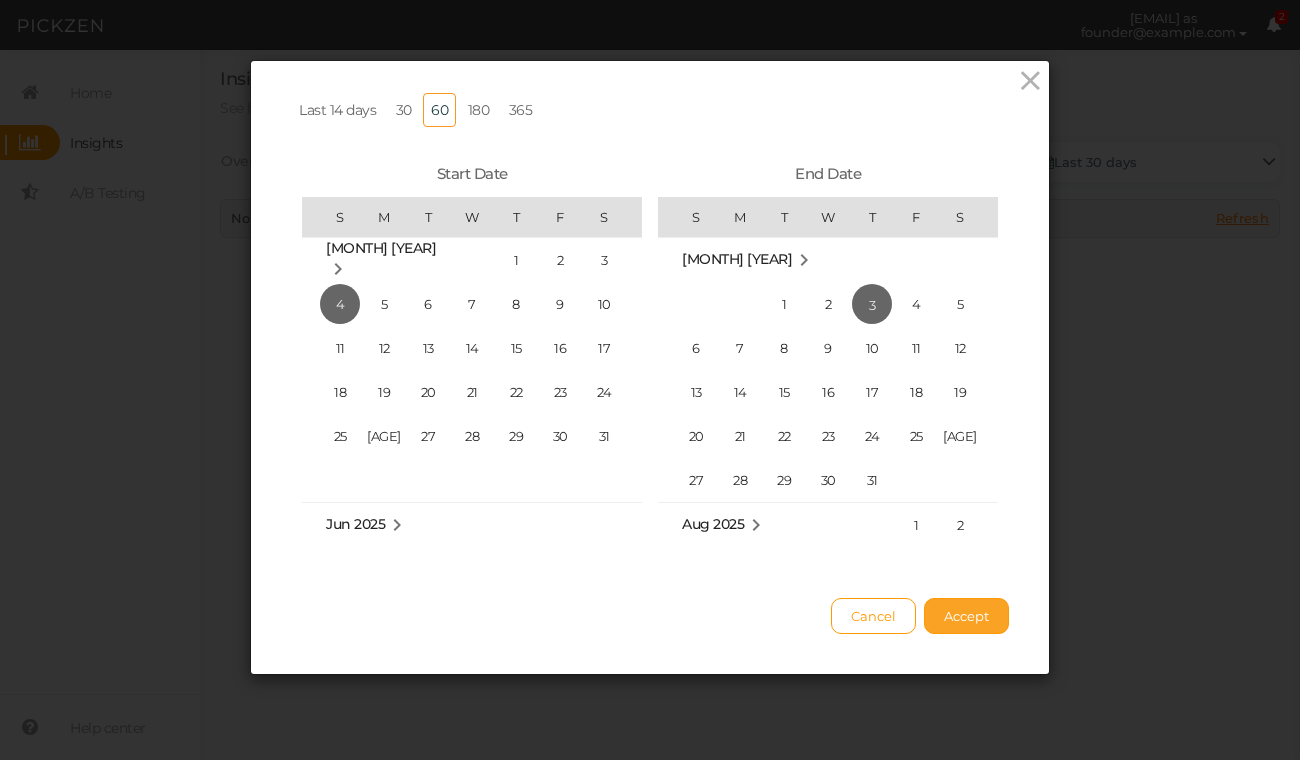 click on "Accept" at bounding box center [966, 616] 